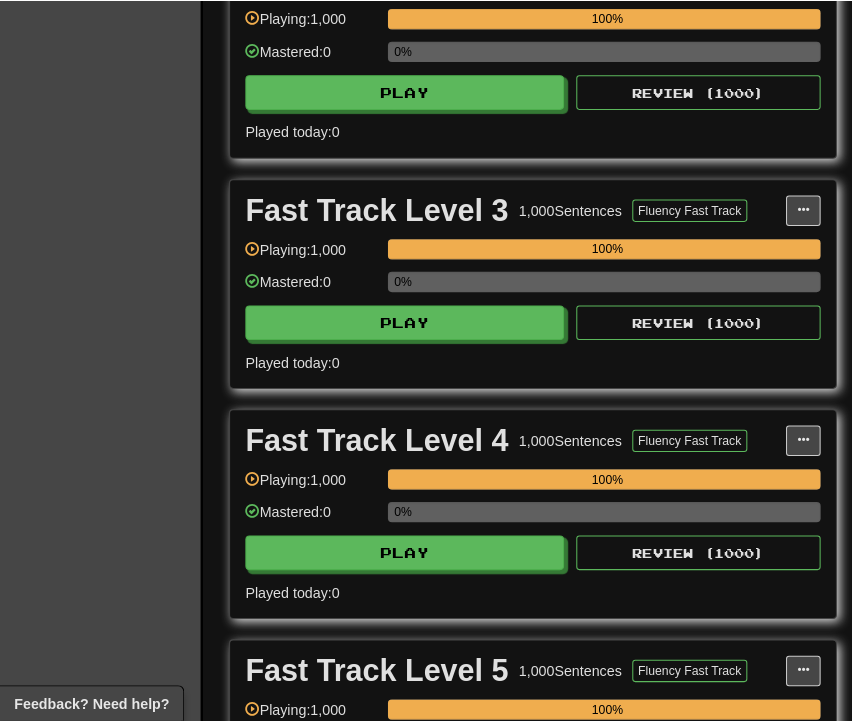 scroll, scrollTop: 1300, scrollLeft: 0, axis: vertical 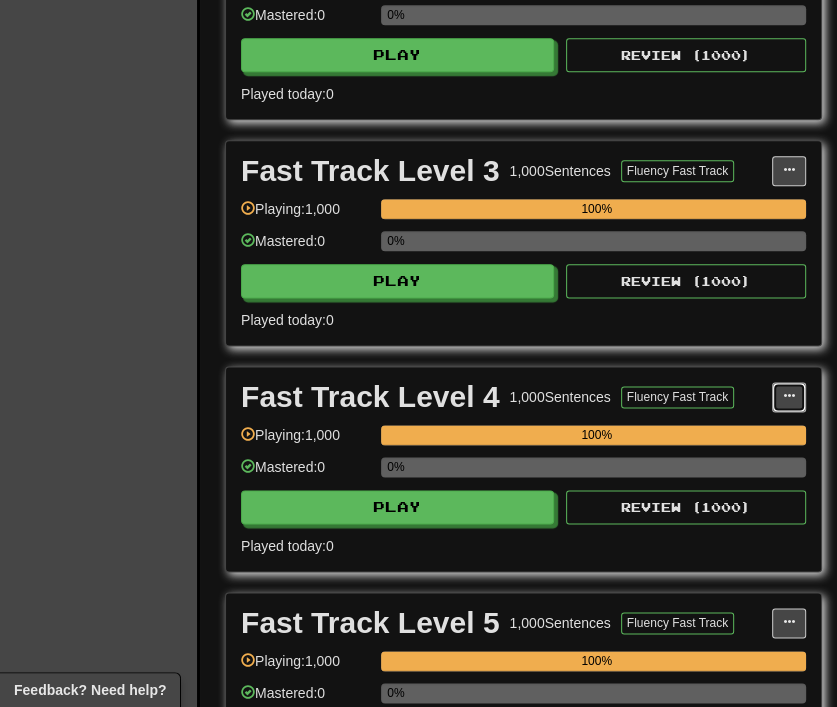 click at bounding box center (789, 397) 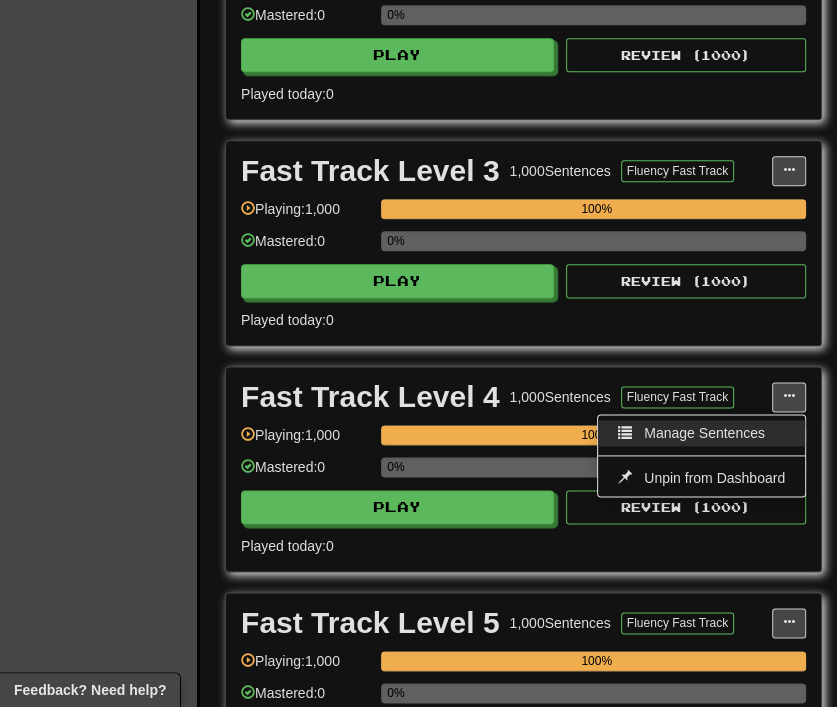 click on "Manage Sentences" at bounding box center [704, 433] 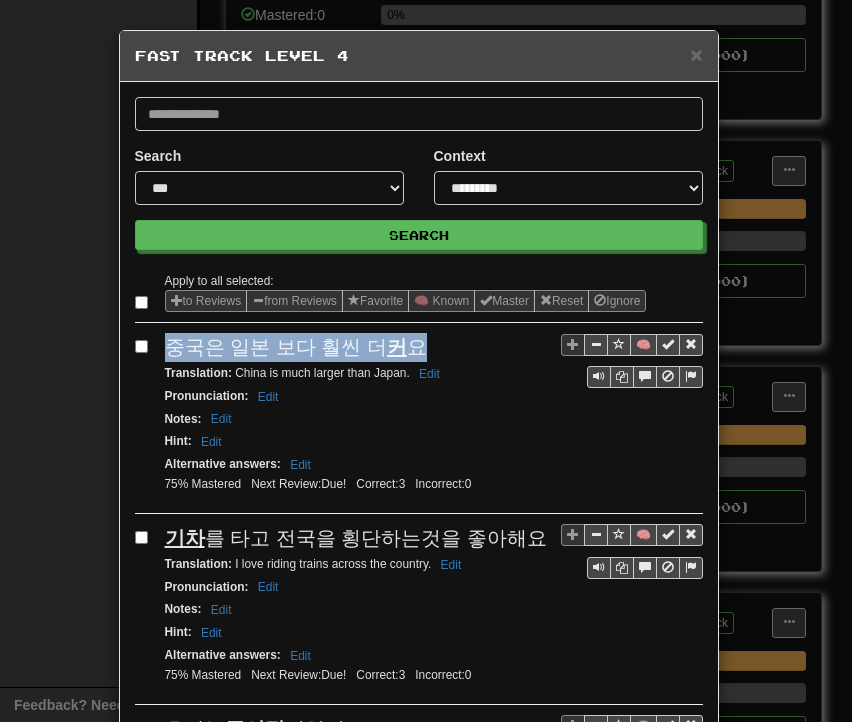 drag, startPoint x: 157, startPoint y: 344, endPoint x: 424, endPoint y: 333, distance: 267.2265 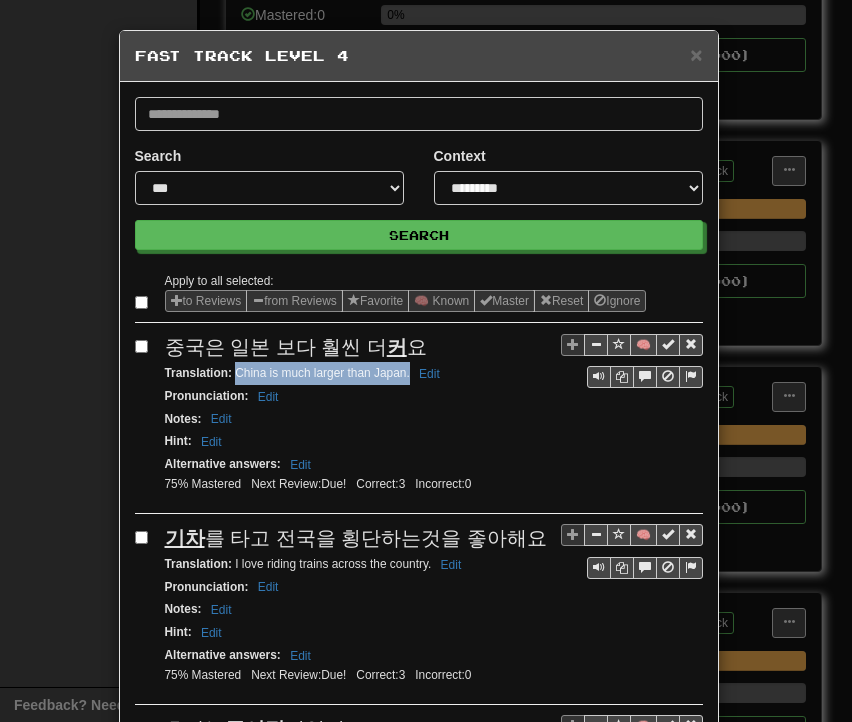 drag, startPoint x: 228, startPoint y: 371, endPoint x: 402, endPoint y: 374, distance: 174.02586 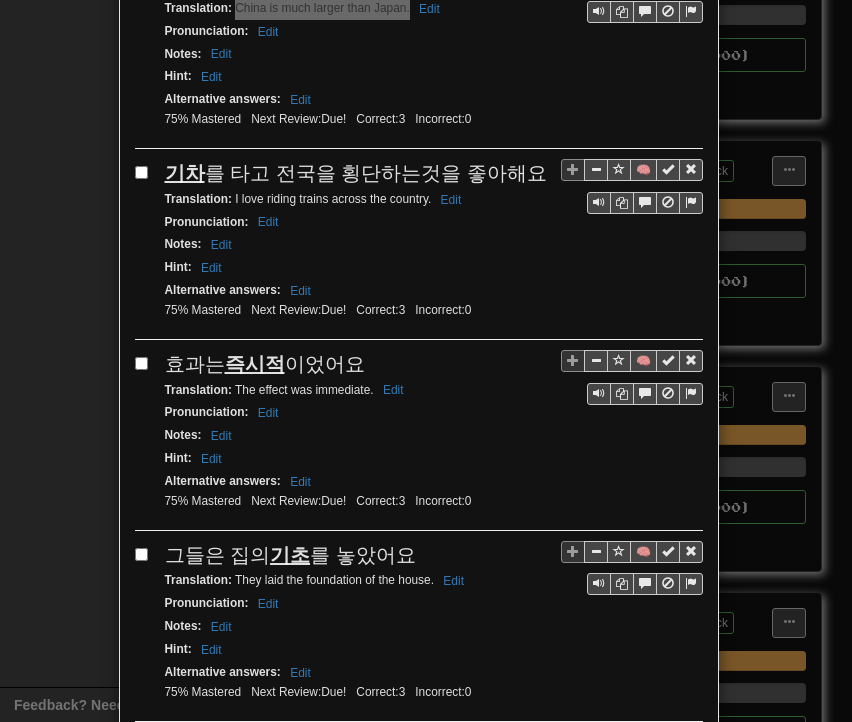 scroll, scrollTop: 400, scrollLeft: 0, axis: vertical 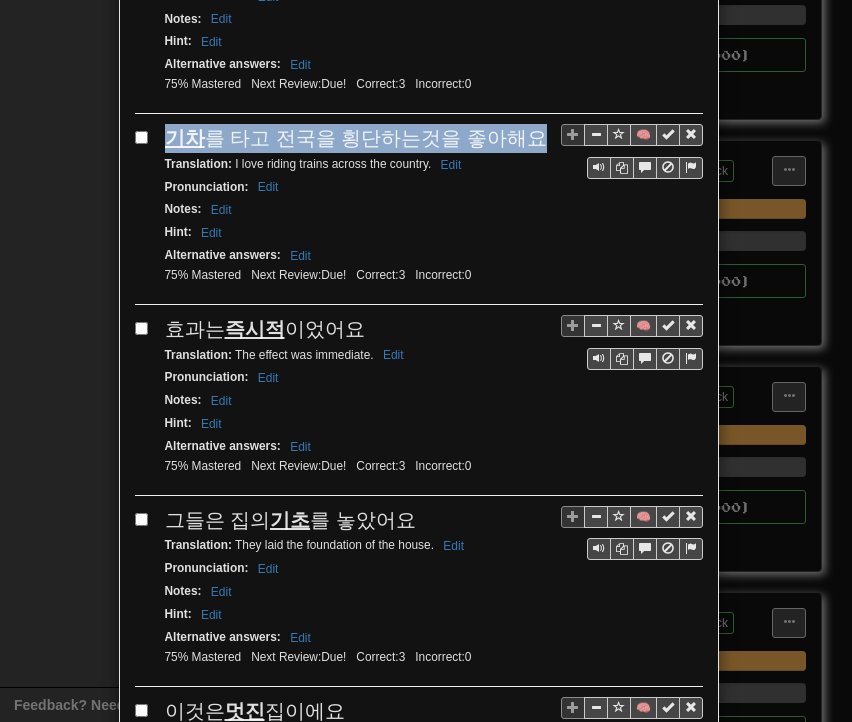 drag, startPoint x: 158, startPoint y: 133, endPoint x: 508, endPoint y: 130, distance: 350.01285 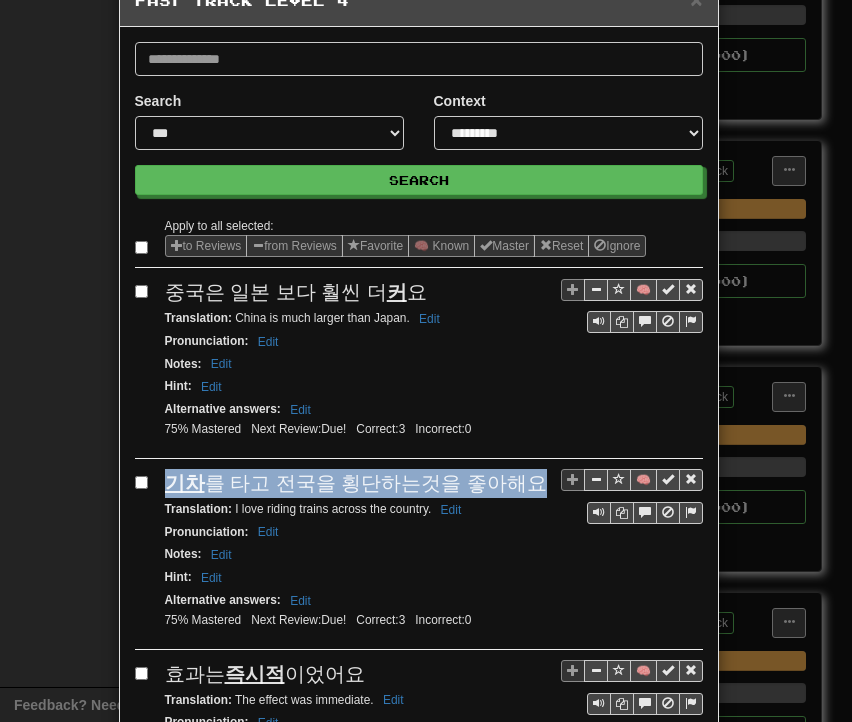 scroll, scrollTop: 100, scrollLeft: 0, axis: vertical 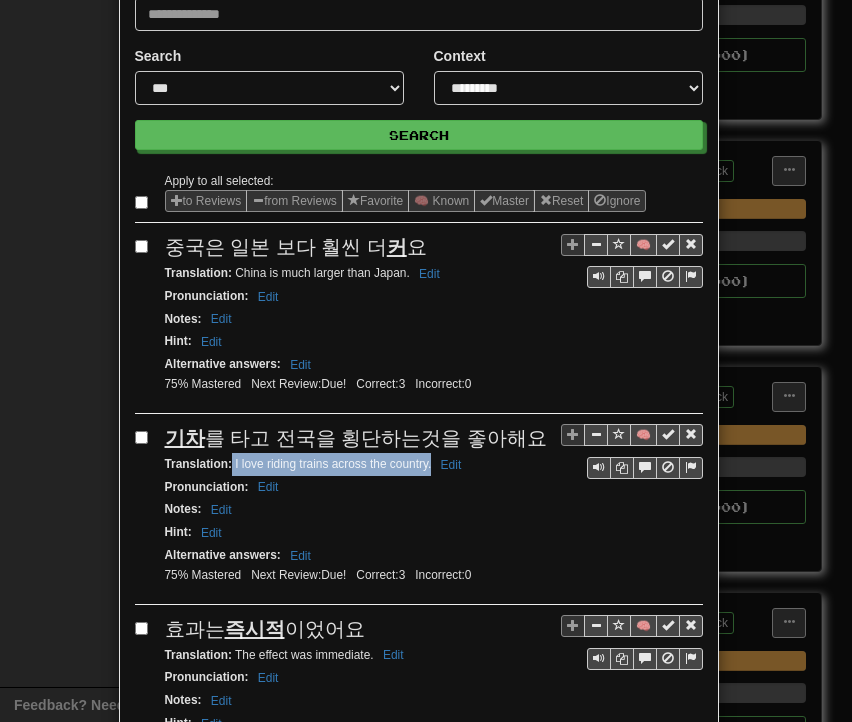 drag, startPoint x: 225, startPoint y: 460, endPoint x: 424, endPoint y: 465, distance: 199.0628 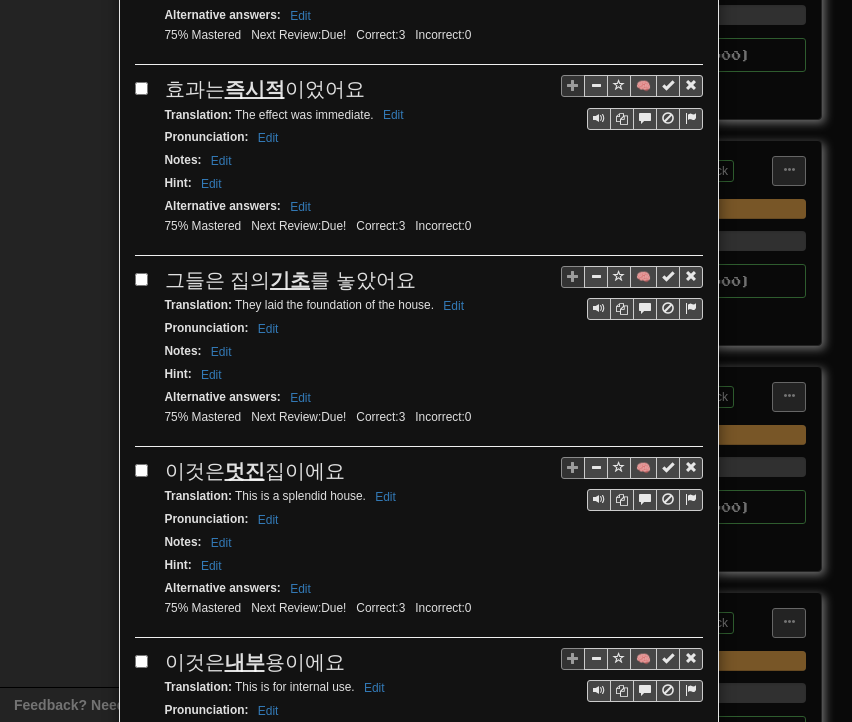 scroll, scrollTop: 700, scrollLeft: 0, axis: vertical 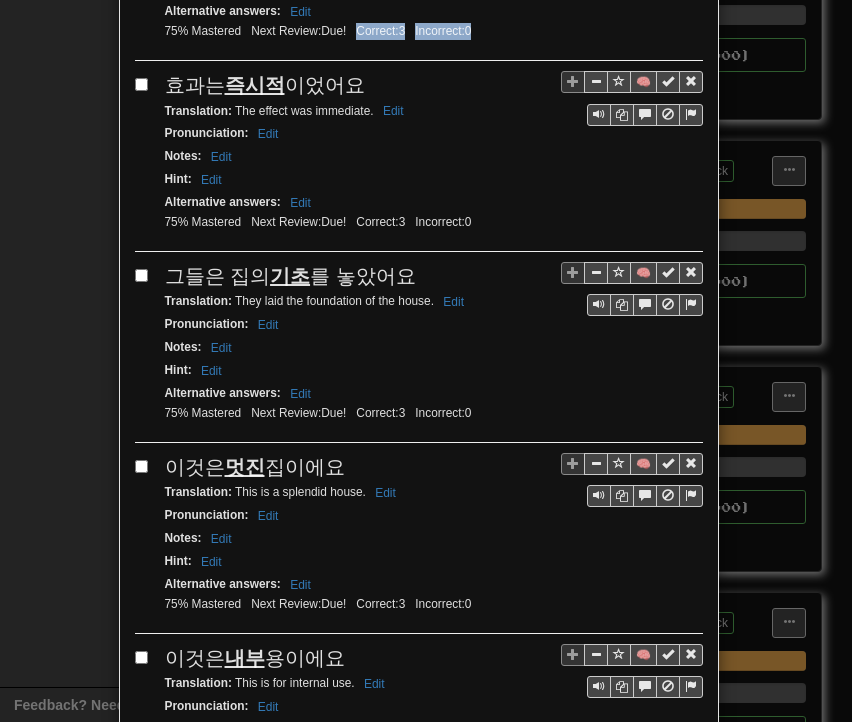drag, startPoint x: 160, startPoint y: 20, endPoint x: 378, endPoint y: 65, distance: 222.59605 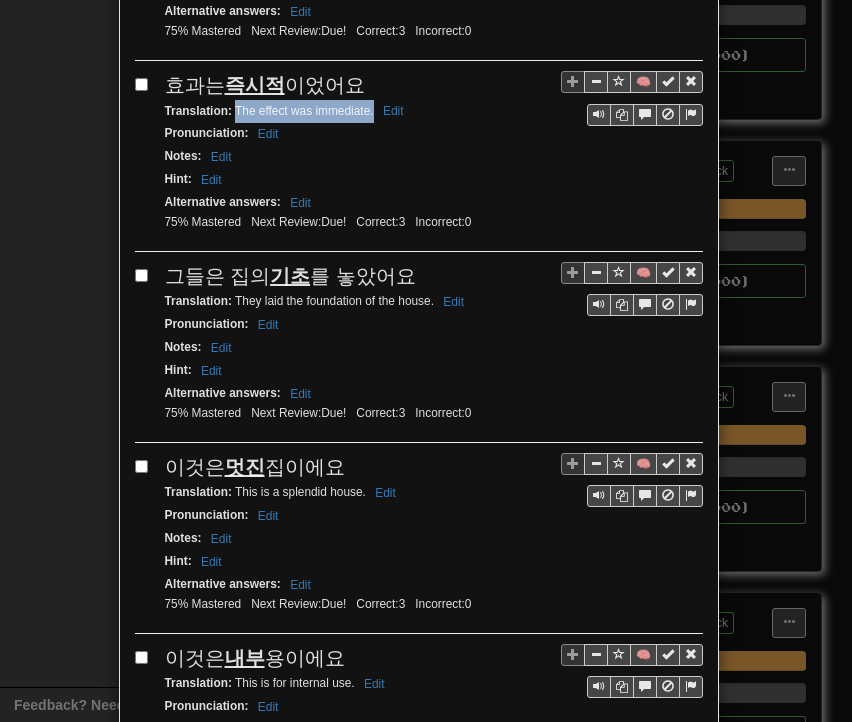 drag, startPoint x: 226, startPoint y: 103, endPoint x: 364, endPoint y: 104, distance: 138.00362 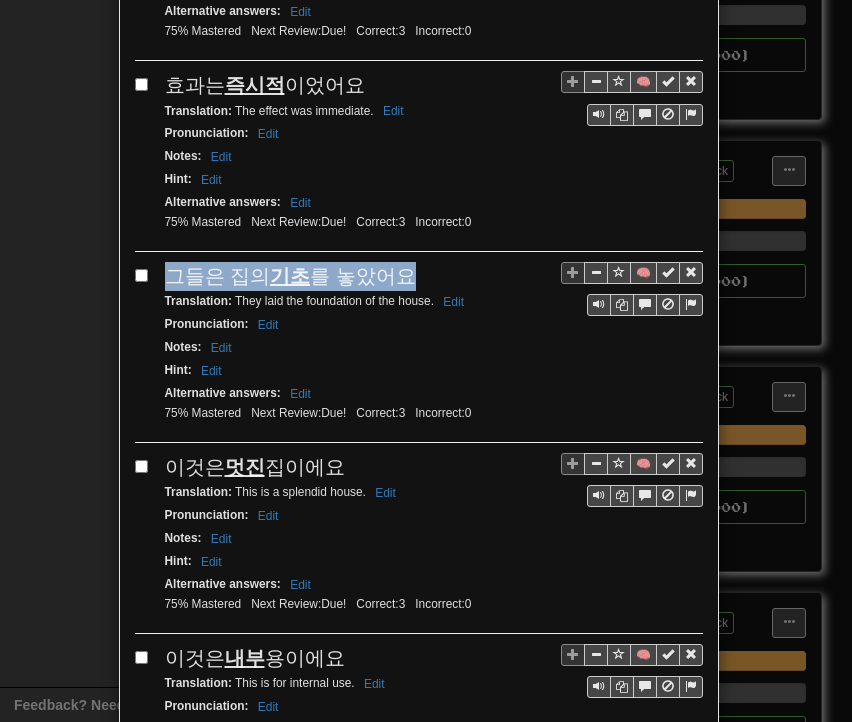 drag, startPoint x: 156, startPoint y: 260, endPoint x: 391, endPoint y: 273, distance: 235.3593 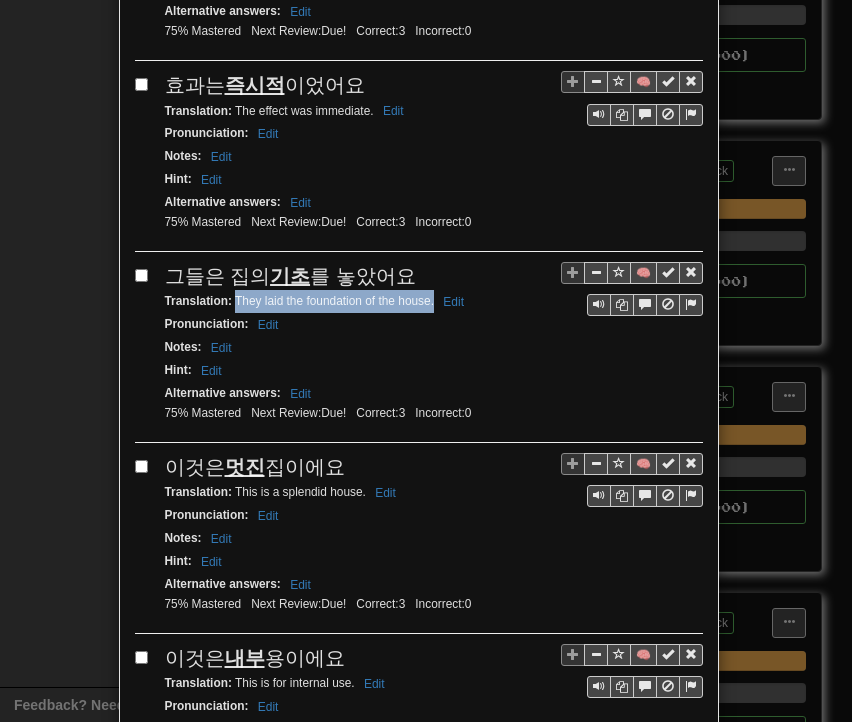 drag, startPoint x: 250, startPoint y: 282, endPoint x: 426, endPoint y: 286, distance: 176.04546 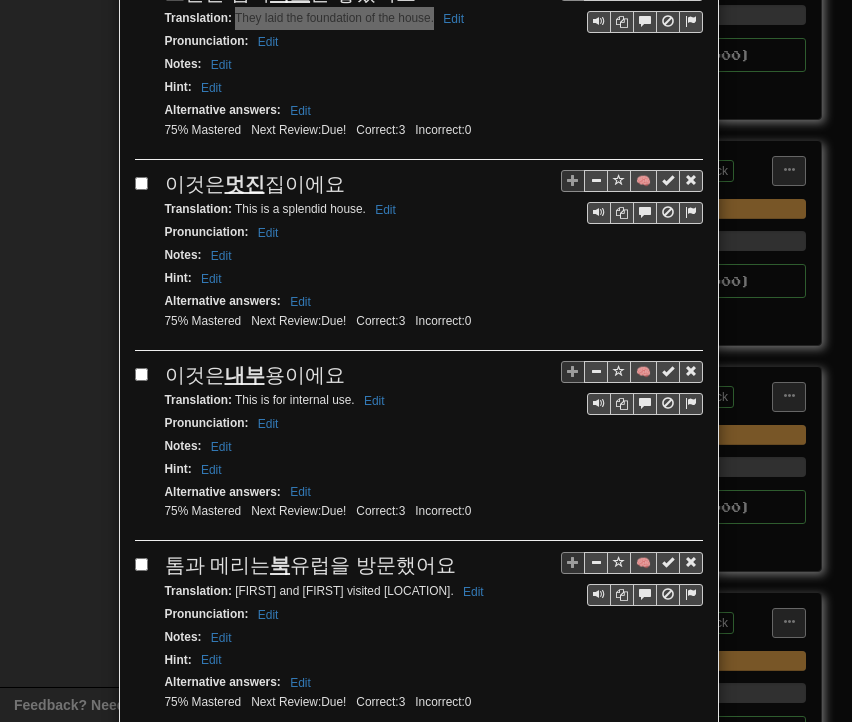 scroll, scrollTop: 944, scrollLeft: 0, axis: vertical 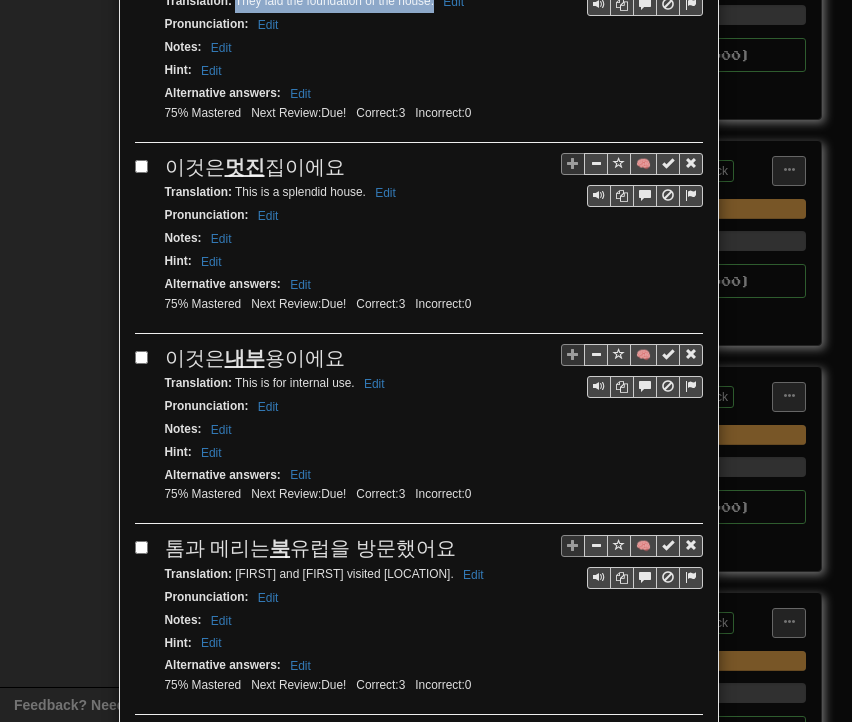 drag, startPoint x: 163, startPoint y: 153, endPoint x: 332, endPoint y: 153, distance: 169 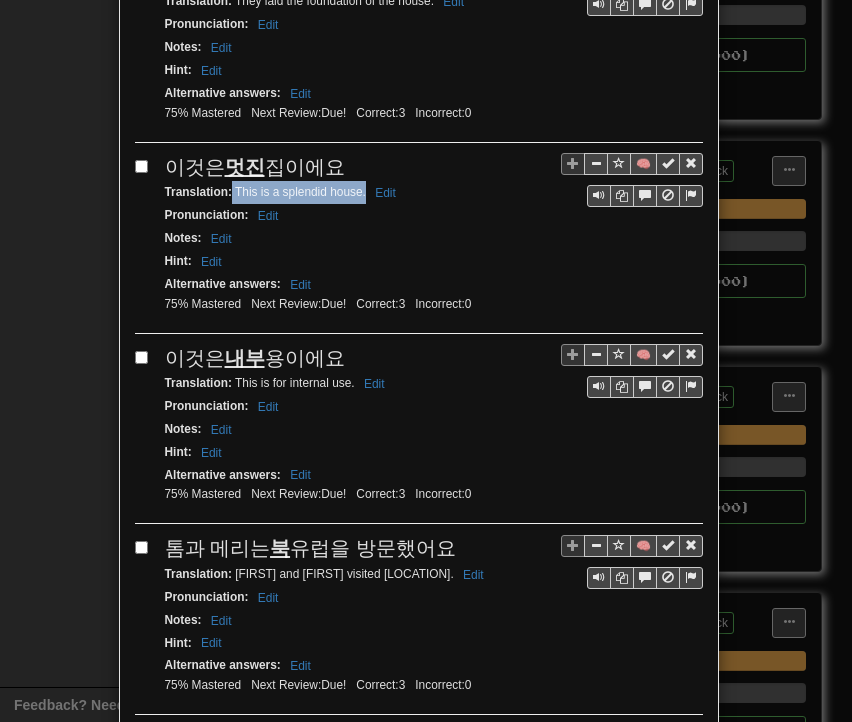 drag, startPoint x: 224, startPoint y: 172, endPoint x: 358, endPoint y: 174, distance: 134.01492 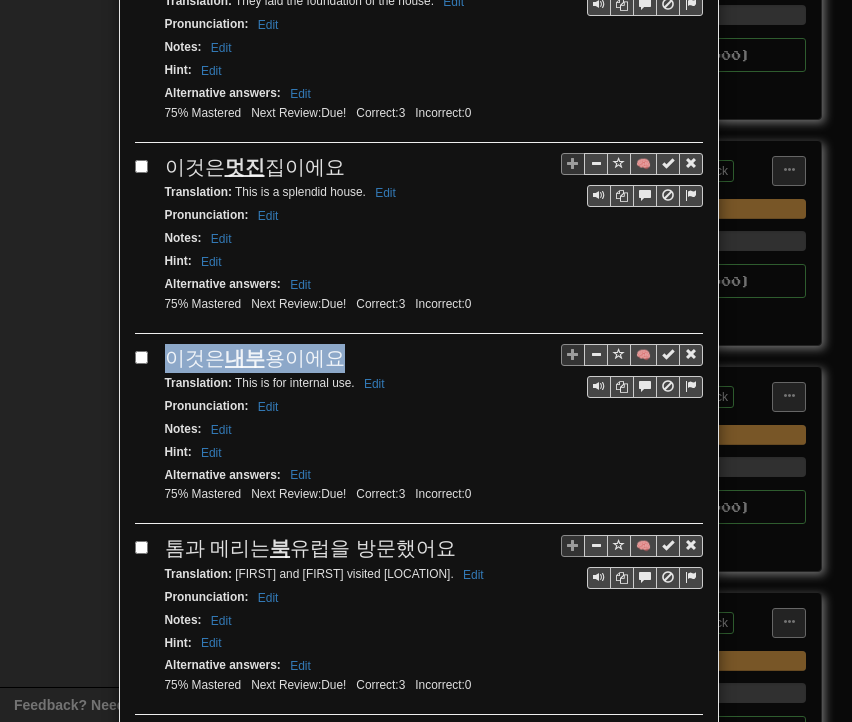 drag, startPoint x: 159, startPoint y: 335, endPoint x: 331, endPoint y: 345, distance: 172.29045 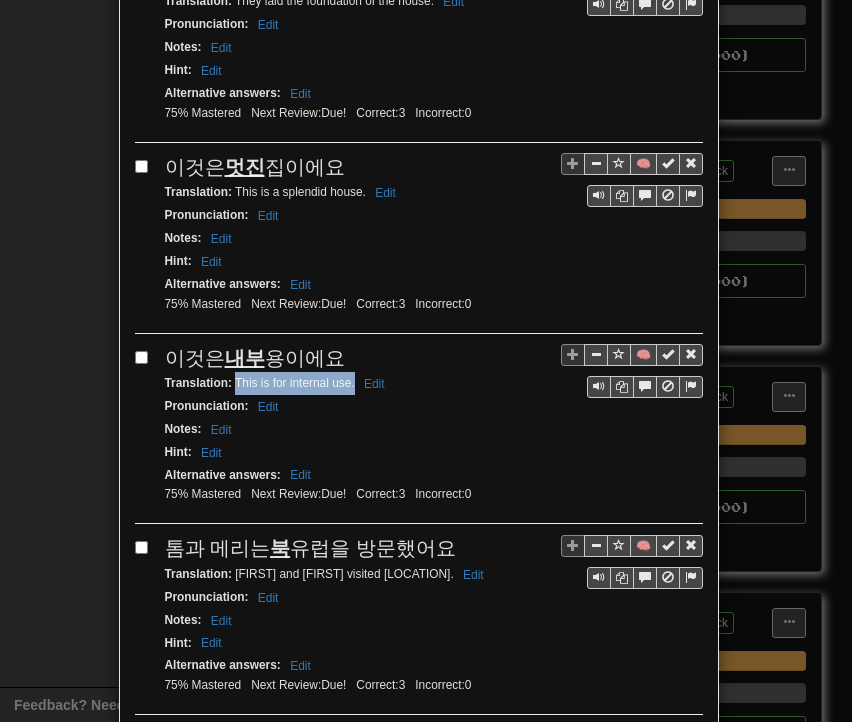 drag, startPoint x: 231, startPoint y: 363, endPoint x: 340, endPoint y: 364, distance: 109.004585 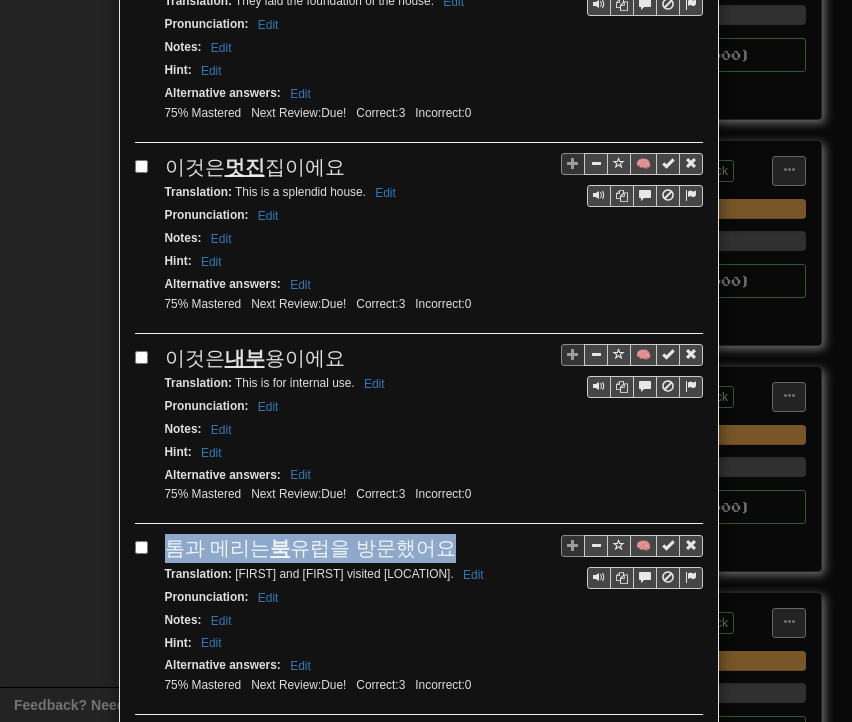 drag, startPoint x: 160, startPoint y: 517, endPoint x: 463, endPoint y: 534, distance: 303.47653 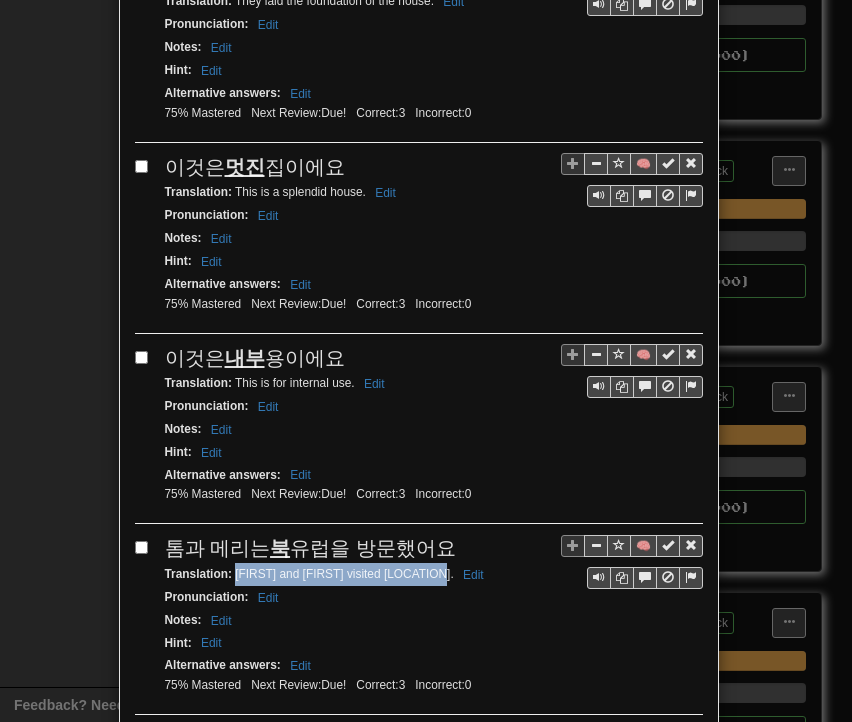 drag, startPoint x: 226, startPoint y: 549, endPoint x: 434, endPoint y: 552, distance: 208.02164 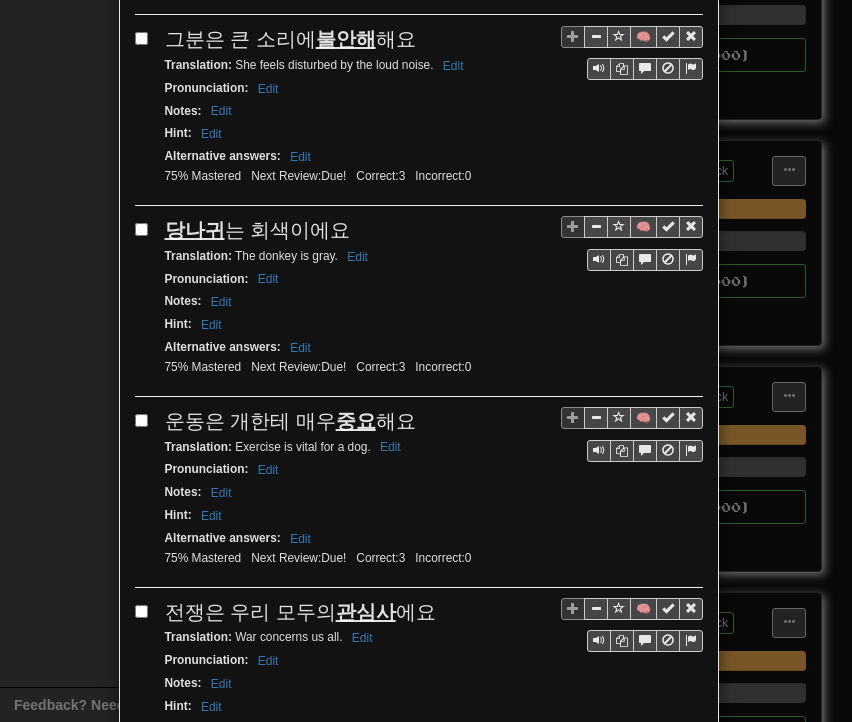 scroll, scrollTop: 1544, scrollLeft: 0, axis: vertical 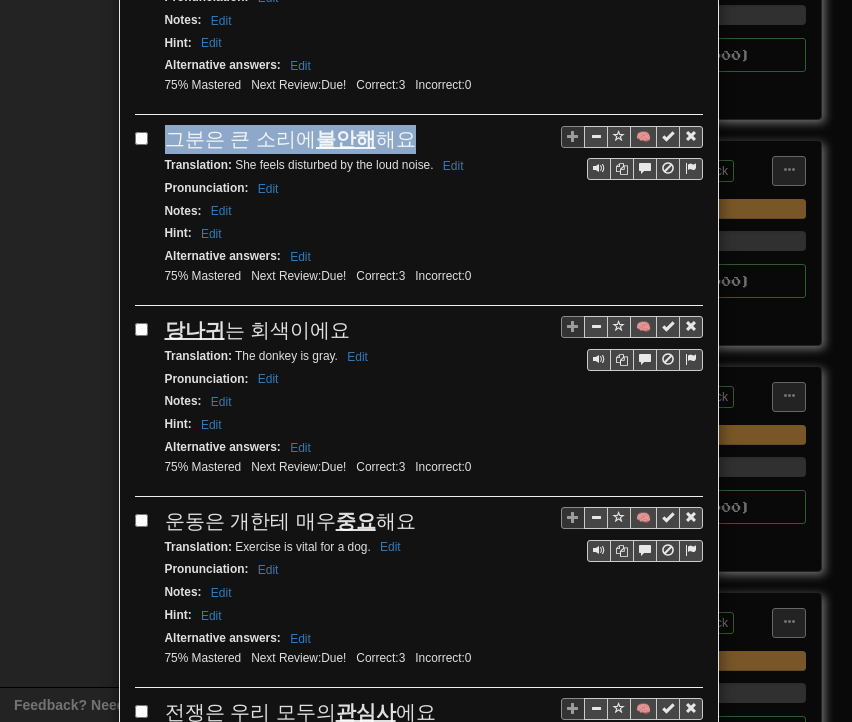 drag, startPoint x: 173, startPoint y: 113, endPoint x: 400, endPoint y: 117, distance: 227.03523 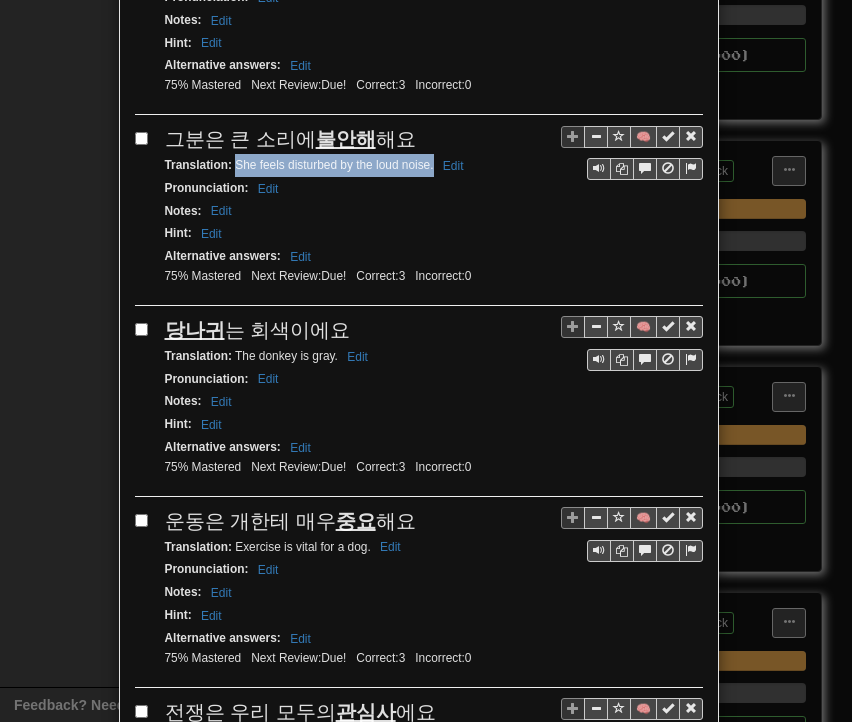 drag, startPoint x: 230, startPoint y: 138, endPoint x: 425, endPoint y: 142, distance: 195.04102 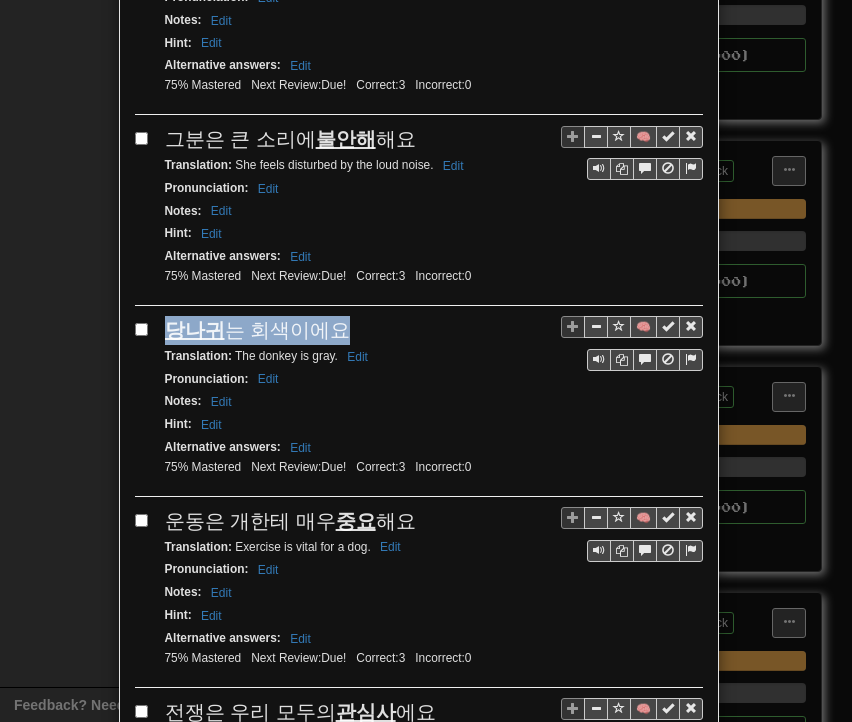drag, startPoint x: 164, startPoint y: 305, endPoint x: 319, endPoint y: 303, distance: 155.01291 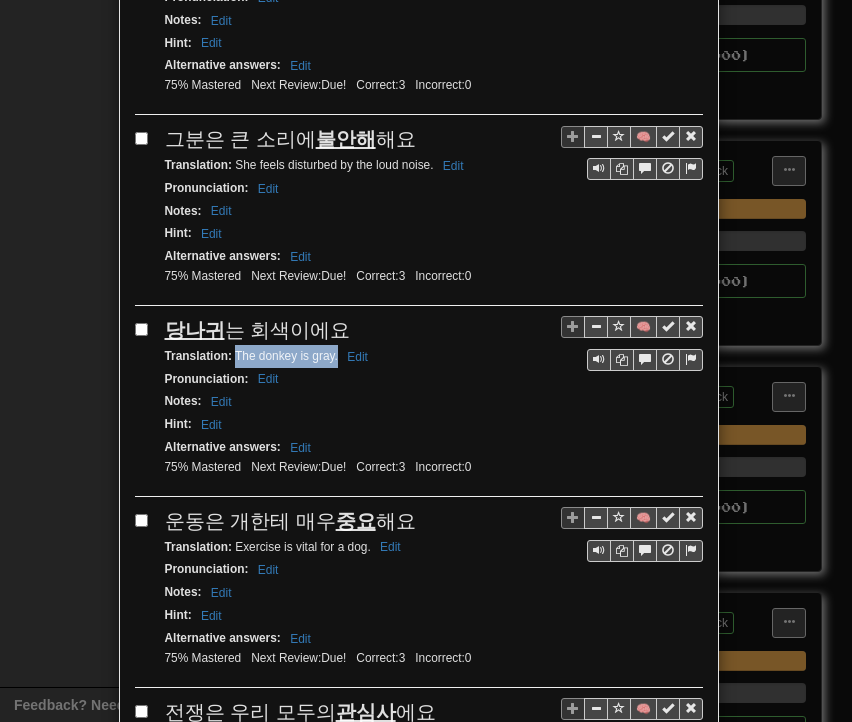drag, startPoint x: 226, startPoint y: 318, endPoint x: 330, endPoint y: 325, distance: 104.23531 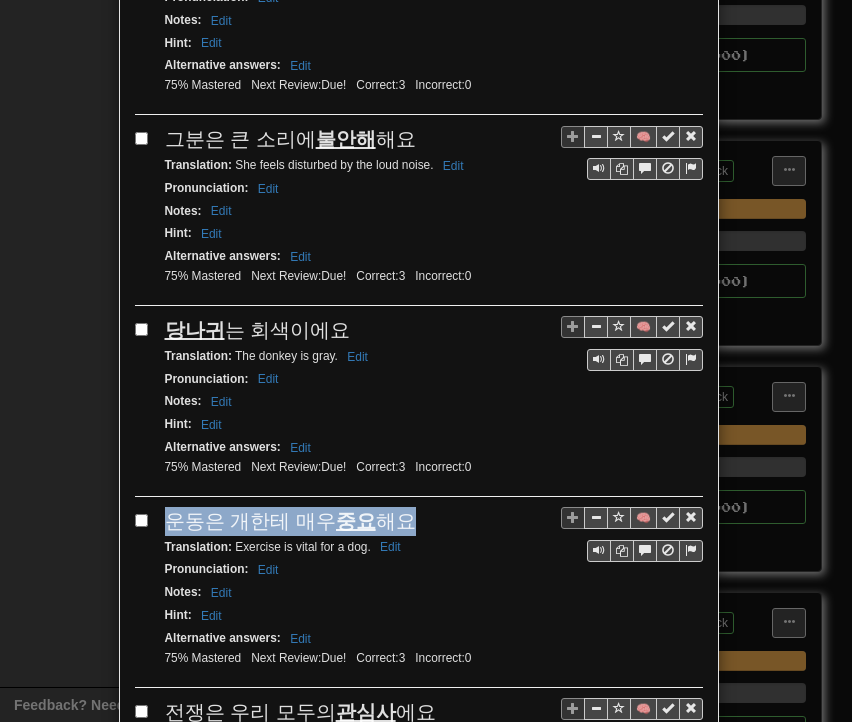 drag, startPoint x: 161, startPoint y: 481, endPoint x: 408, endPoint y: 480, distance: 247.00203 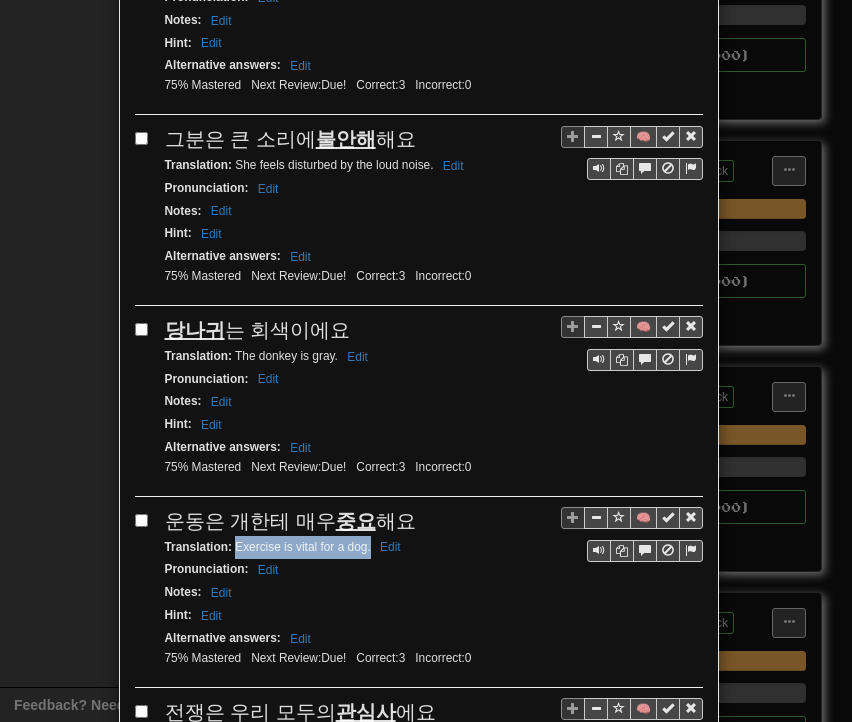 drag, startPoint x: 228, startPoint y: 509, endPoint x: 362, endPoint y: 511, distance: 134.01492 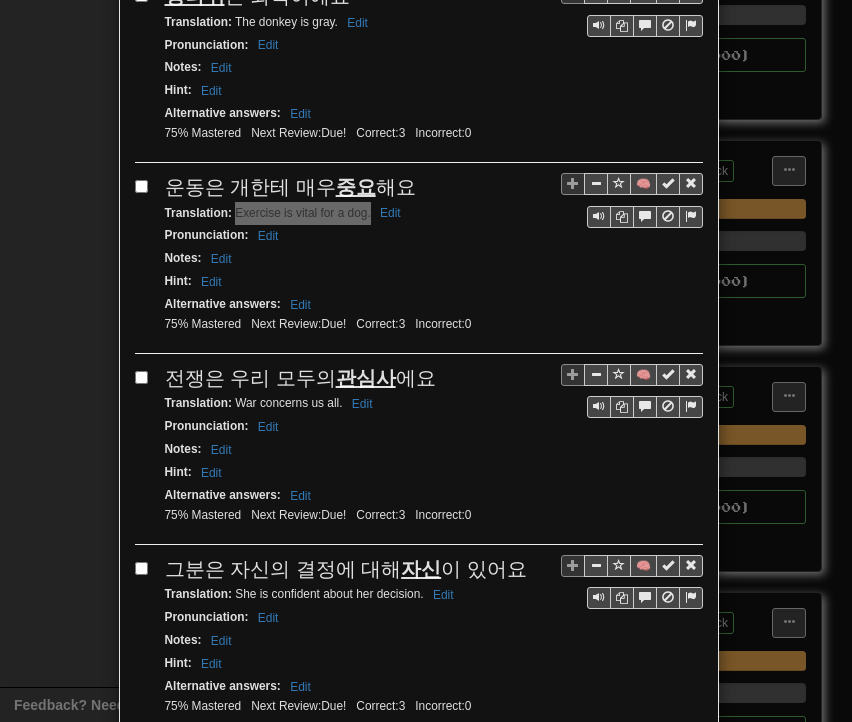 scroll, scrollTop: 1944, scrollLeft: 0, axis: vertical 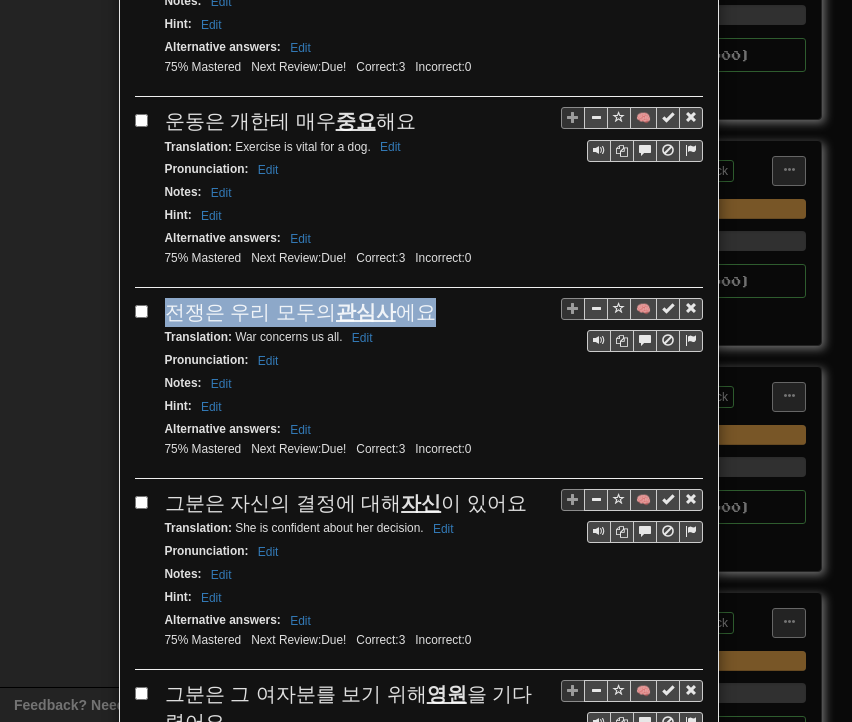 drag, startPoint x: 160, startPoint y: 272, endPoint x: 413, endPoint y: 271, distance: 253.00198 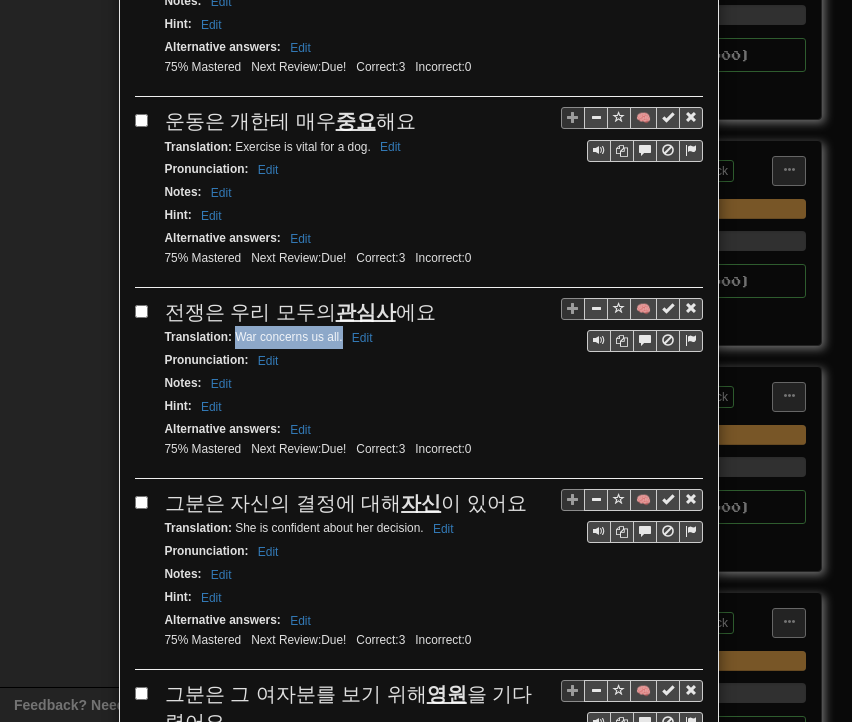 drag, startPoint x: 226, startPoint y: 296, endPoint x: 335, endPoint y: 299, distance: 109.041275 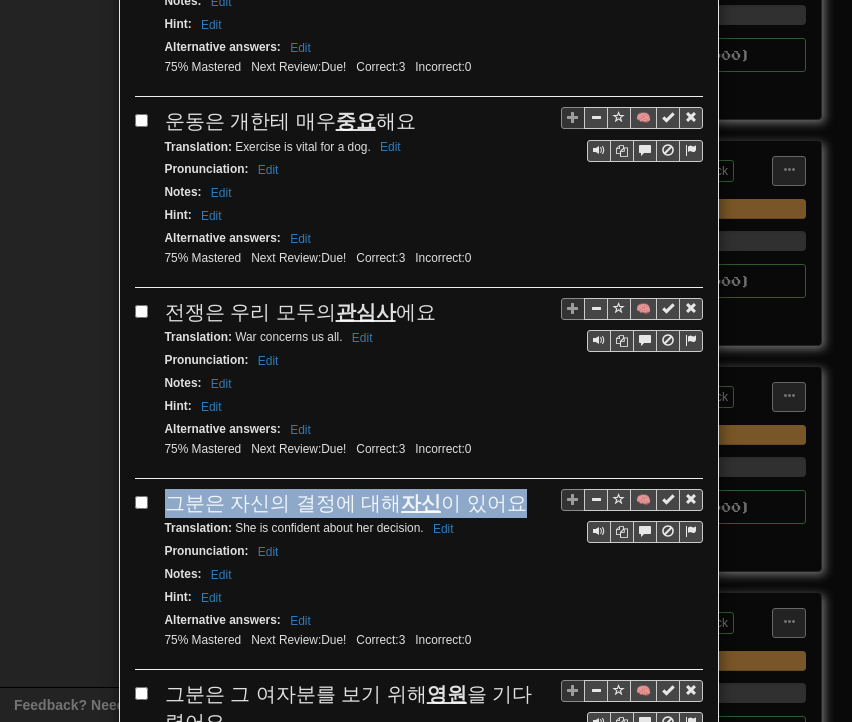 drag, startPoint x: 160, startPoint y: 459, endPoint x: 498, endPoint y: 461, distance: 338.00592 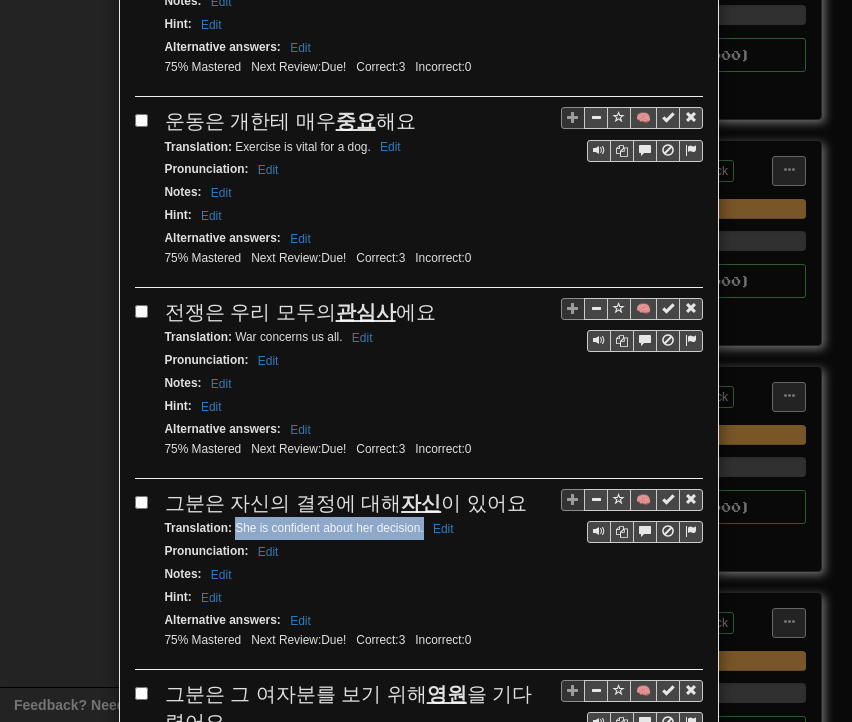drag, startPoint x: 227, startPoint y: 489, endPoint x: 414, endPoint y: 481, distance: 187.17105 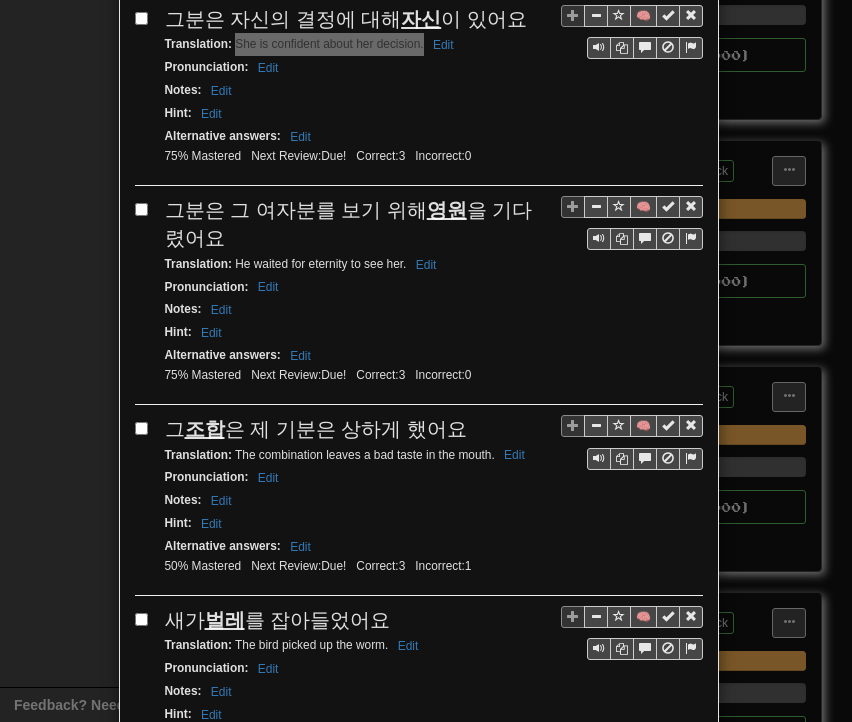 scroll, scrollTop: 2444, scrollLeft: 0, axis: vertical 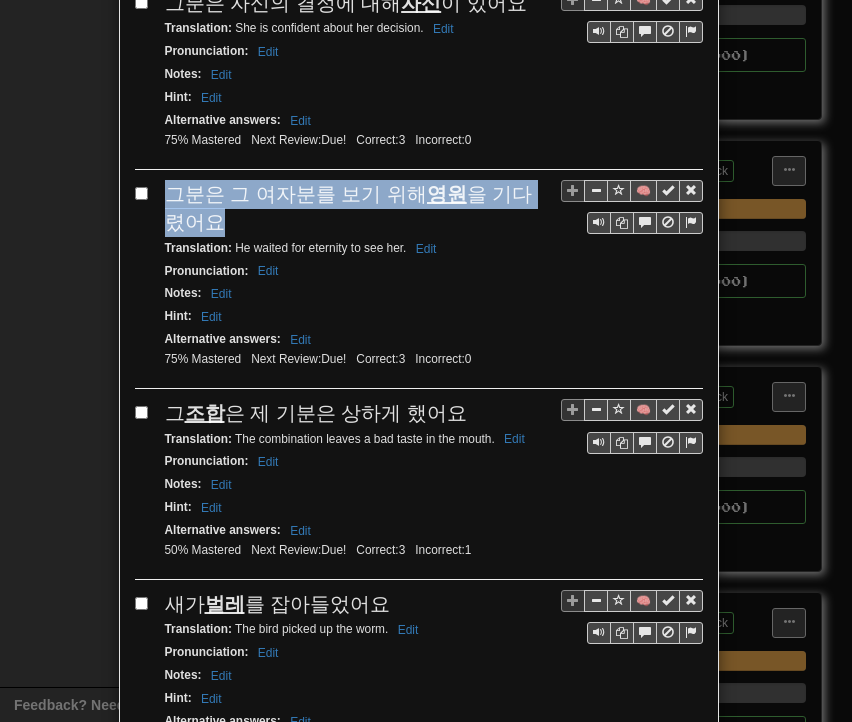 drag, startPoint x: 161, startPoint y: 144, endPoint x: 184, endPoint y: 169, distance: 33.970577 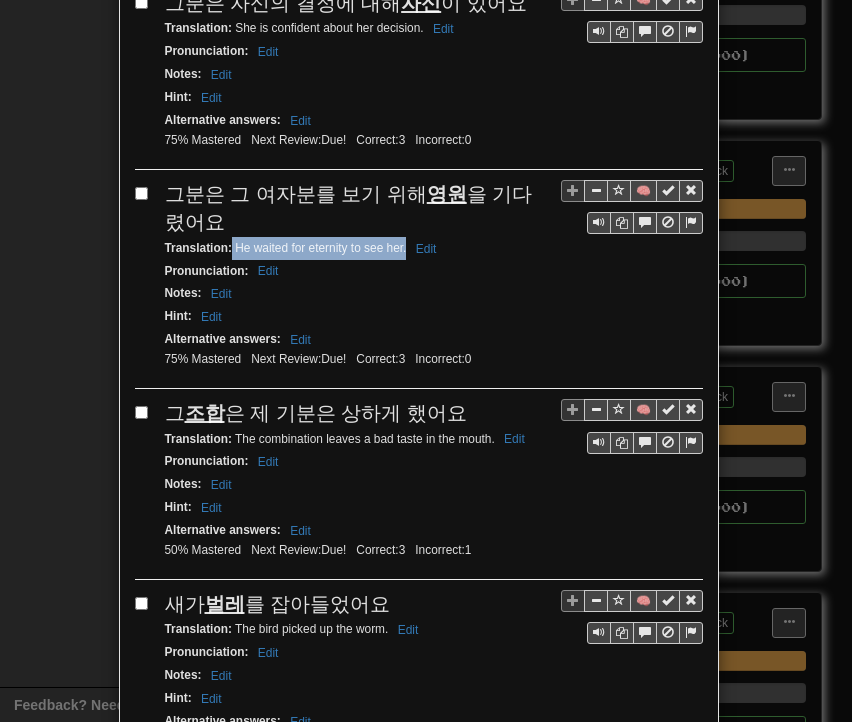 drag, startPoint x: 225, startPoint y: 199, endPoint x: 399, endPoint y: 201, distance: 174.01149 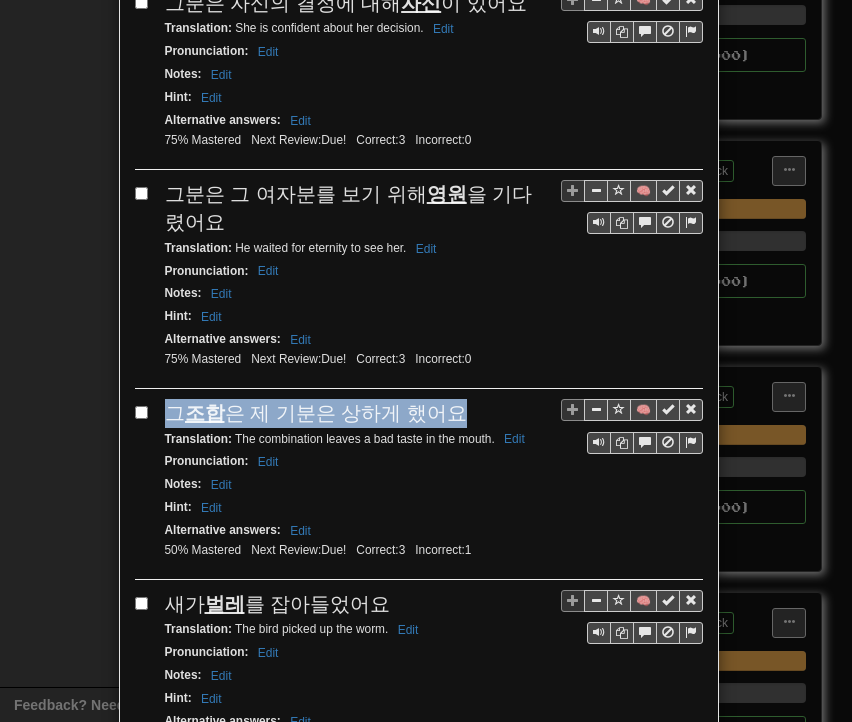 drag, startPoint x: 162, startPoint y: 357, endPoint x: 467, endPoint y: 343, distance: 305.32114 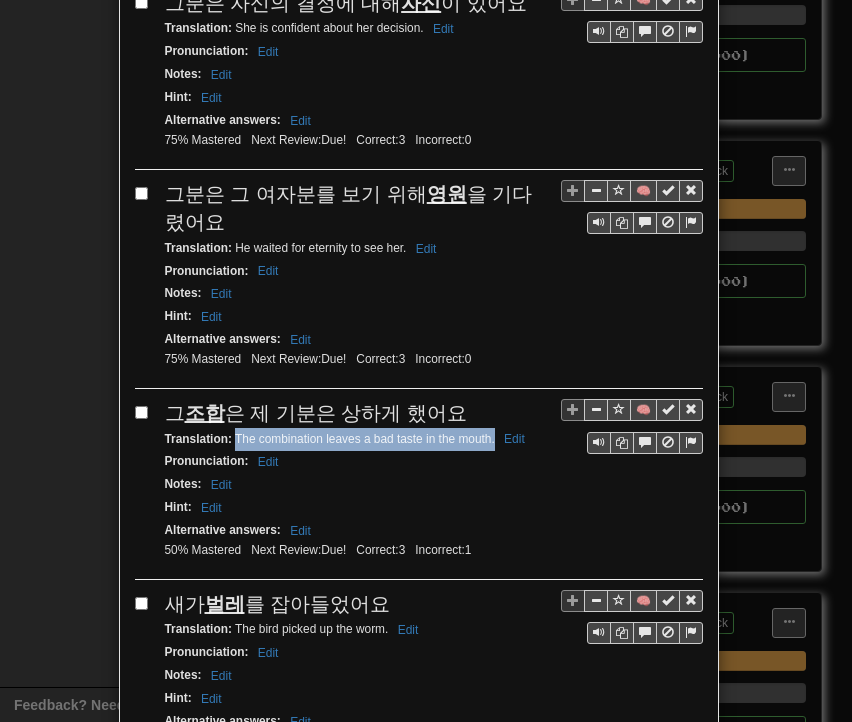 drag, startPoint x: 226, startPoint y: 385, endPoint x: 485, endPoint y: 381, distance: 259.03088 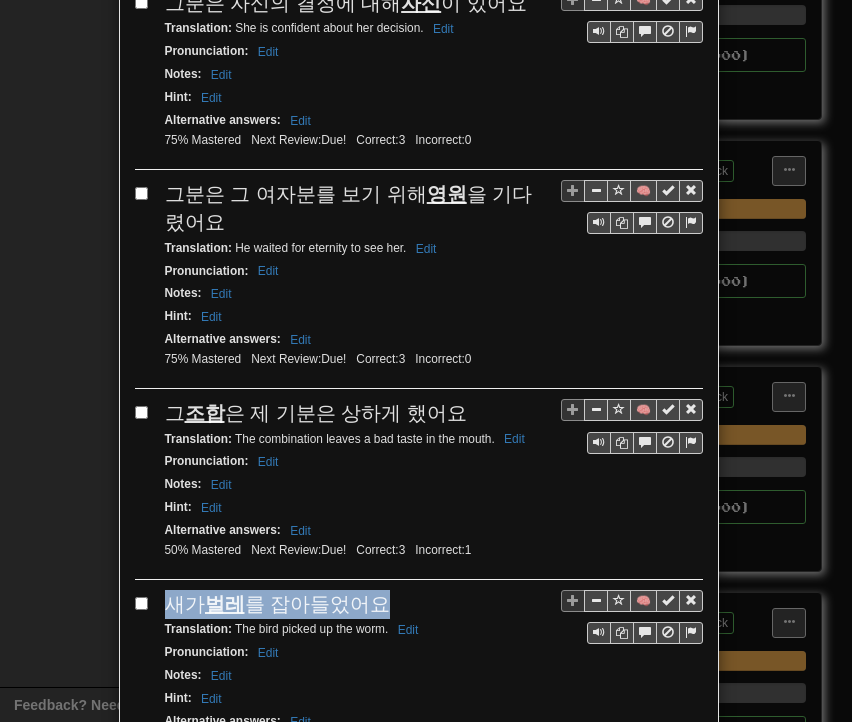 drag, startPoint x: 160, startPoint y: 543, endPoint x: 396, endPoint y: 537, distance: 236.07626 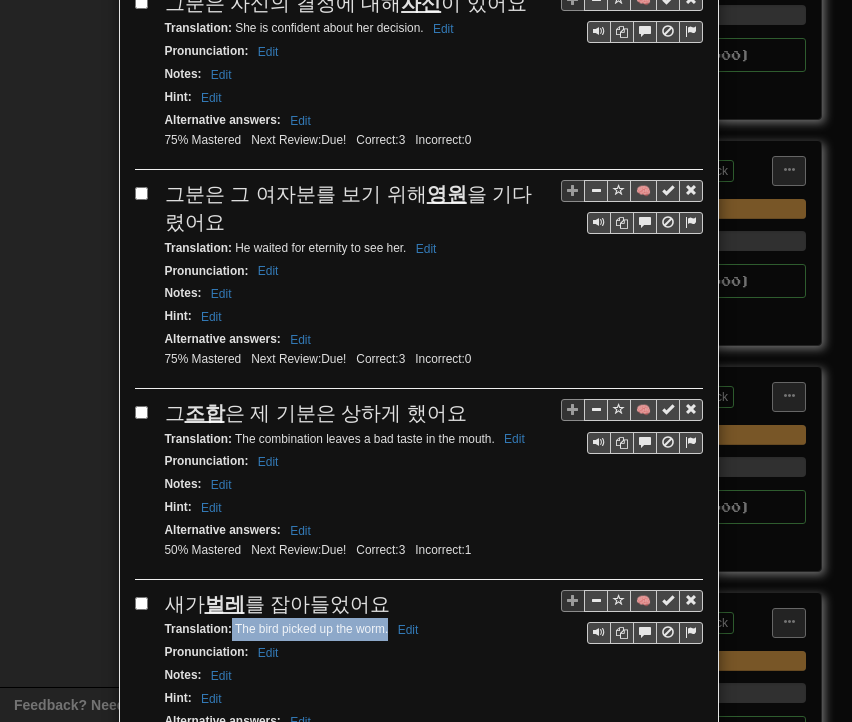drag, startPoint x: 225, startPoint y: 574, endPoint x: 380, endPoint y: 572, distance: 155.01291 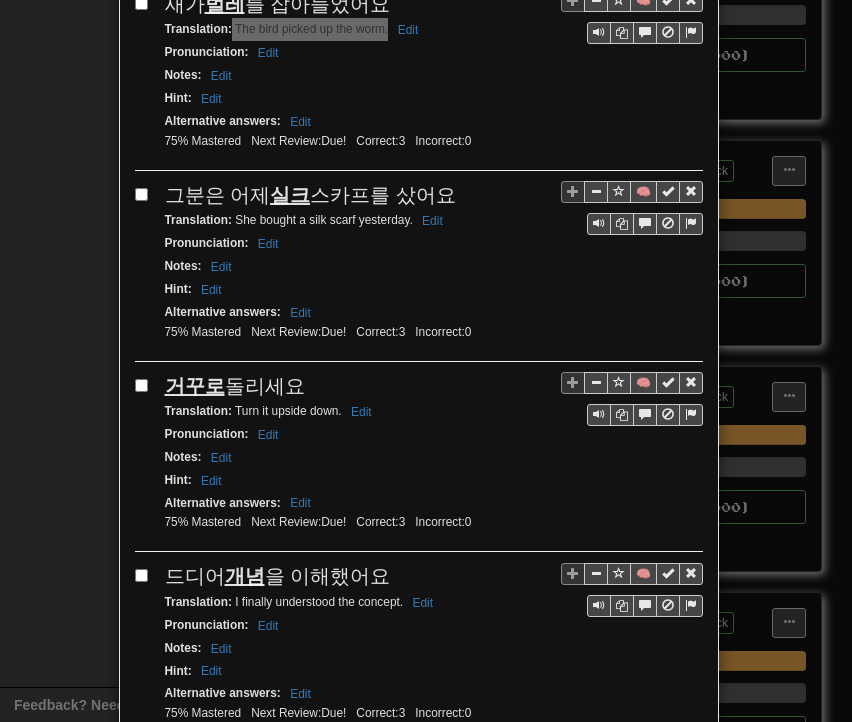 scroll, scrollTop: 3144, scrollLeft: 0, axis: vertical 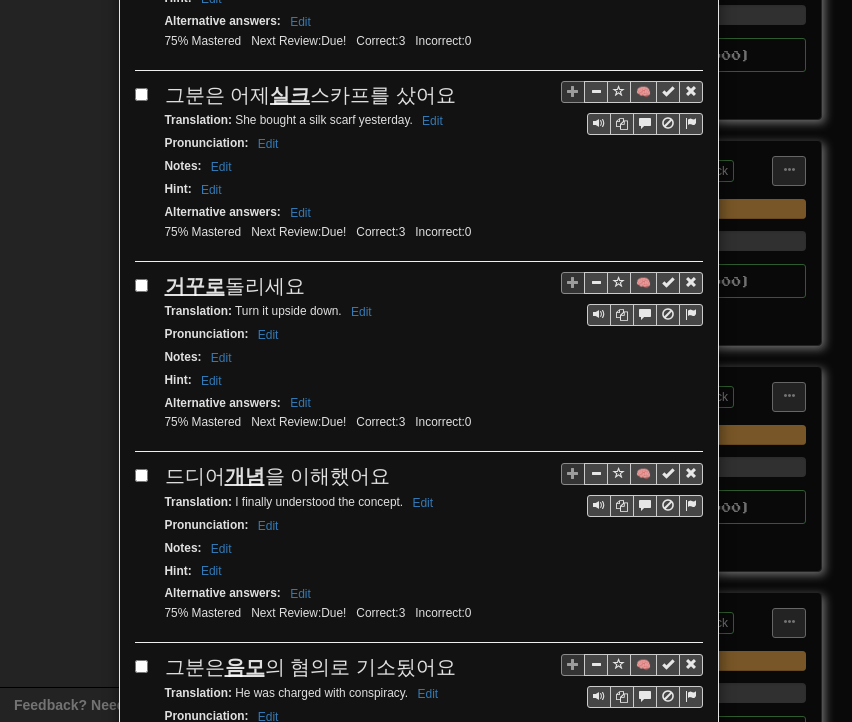 drag, startPoint x: 161, startPoint y: 36, endPoint x: 437, endPoint y: 29, distance: 276.08875 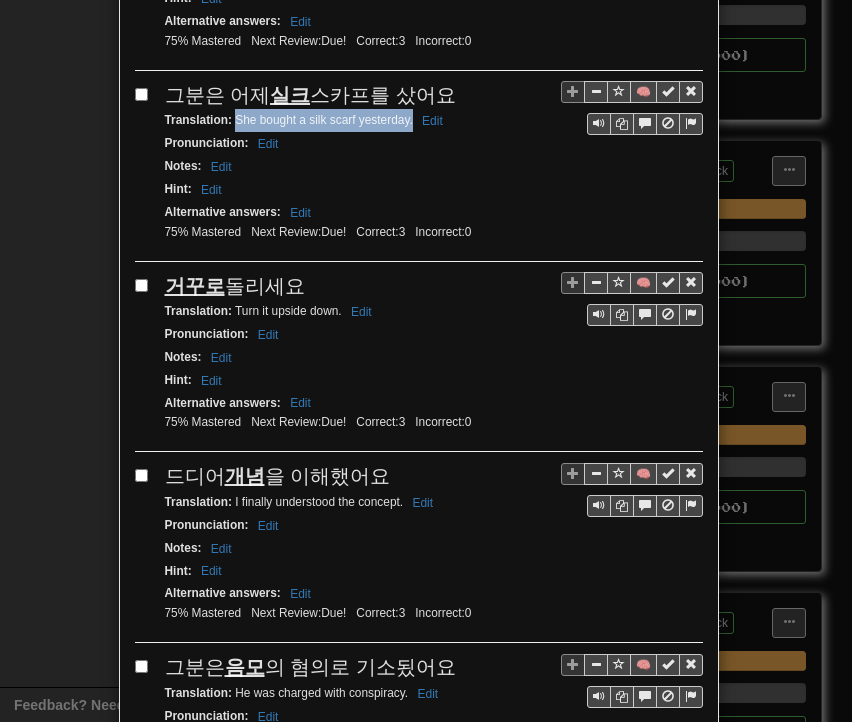 drag, startPoint x: 226, startPoint y: 64, endPoint x: 404, endPoint y: 64, distance: 178 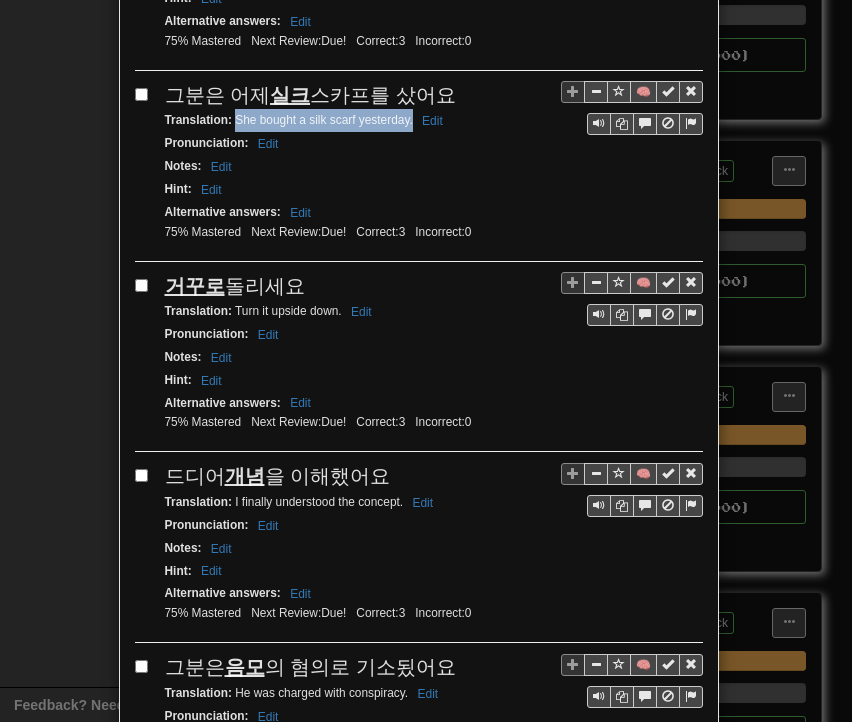 drag, startPoint x: 160, startPoint y: 222, endPoint x: 301, endPoint y: 217, distance: 141.08862 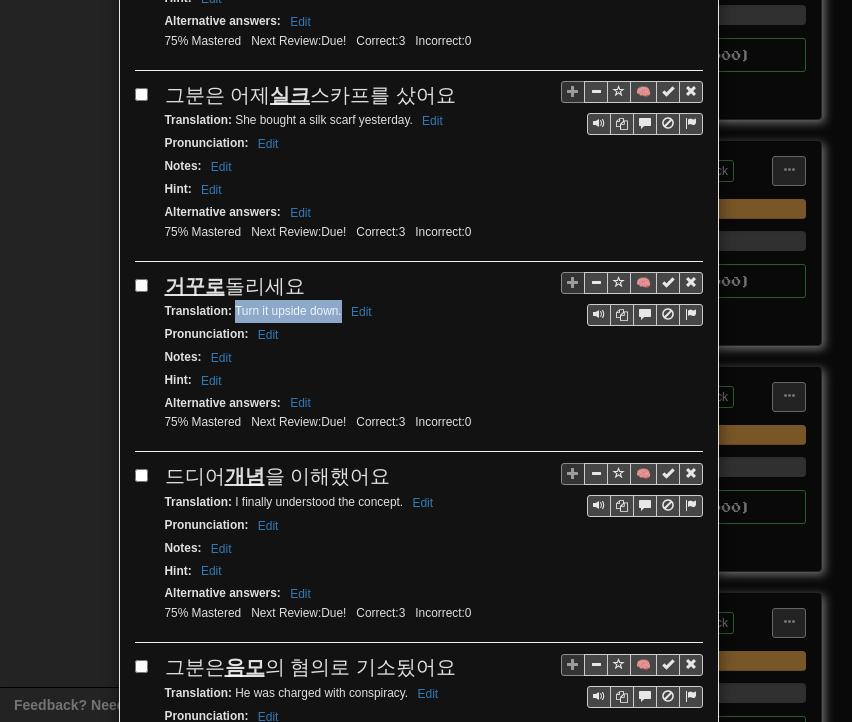 drag, startPoint x: 227, startPoint y: 242, endPoint x: 334, endPoint y: 247, distance: 107.11676 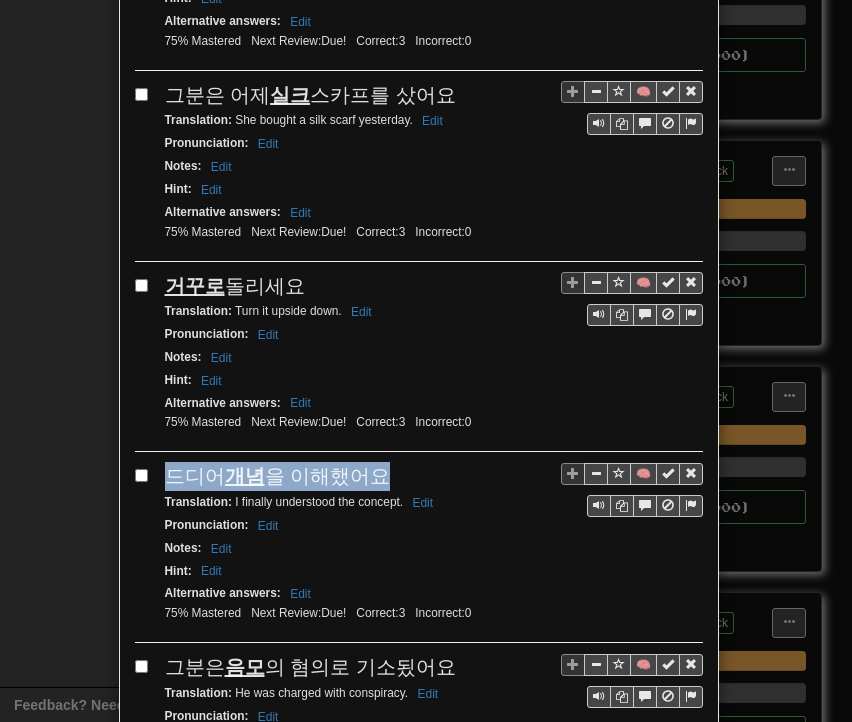drag, startPoint x: 160, startPoint y: 403, endPoint x: 382, endPoint y: 397, distance: 222.08107 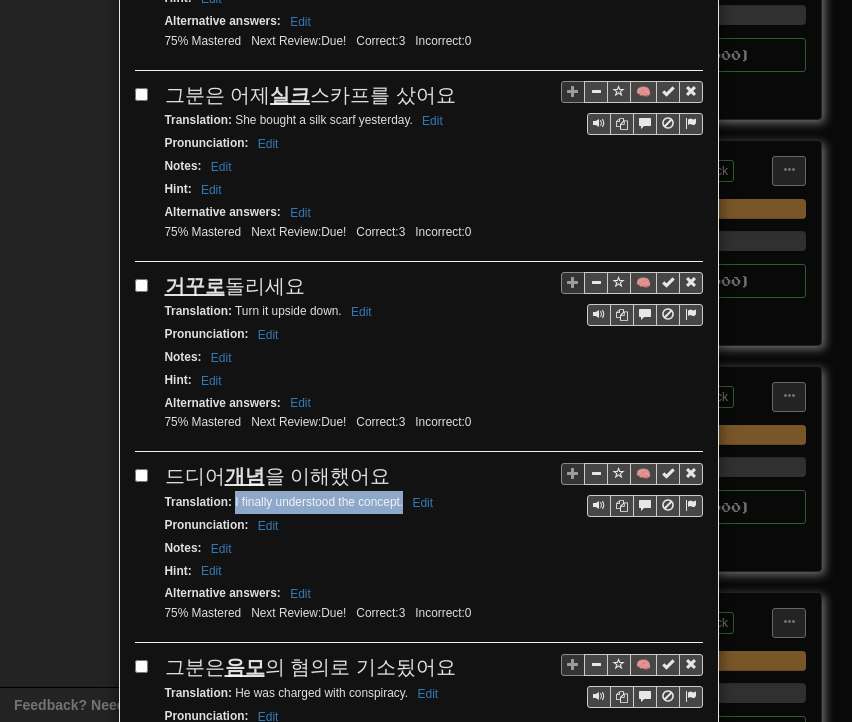 drag, startPoint x: 226, startPoint y: 433, endPoint x: 395, endPoint y: 433, distance: 169 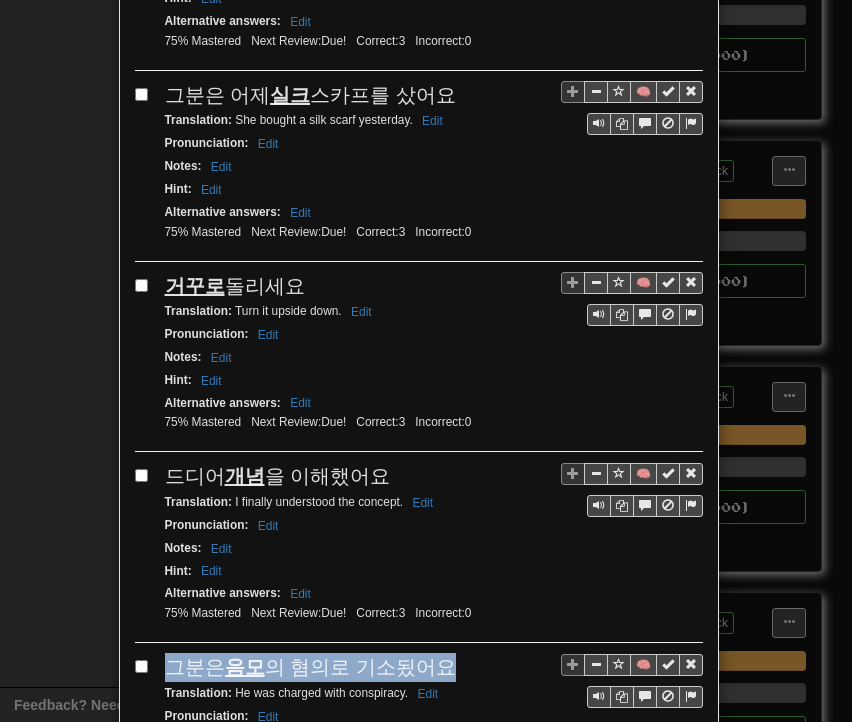 drag, startPoint x: 163, startPoint y: 599, endPoint x: 424, endPoint y: 598, distance: 261.00192 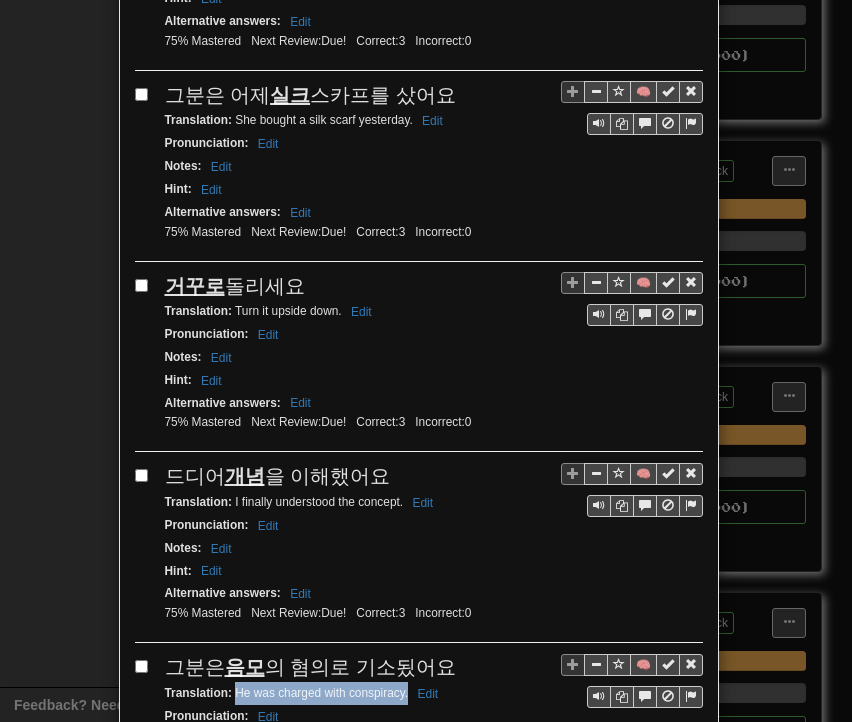 drag, startPoint x: 227, startPoint y: 621, endPoint x: 401, endPoint y: 624, distance: 174.02586 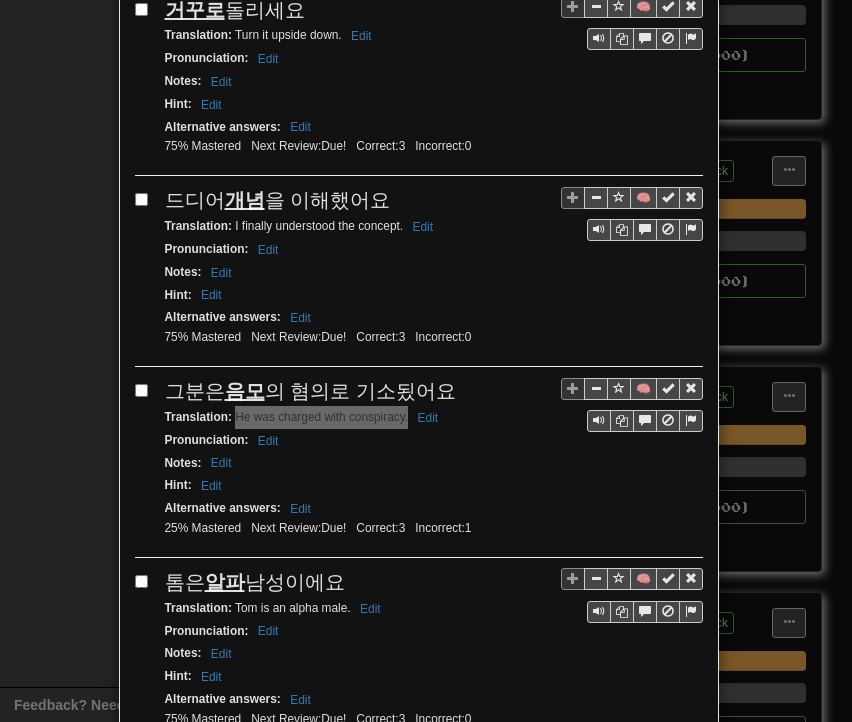 scroll, scrollTop: 3539, scrollLeft: 0, axis: vertical 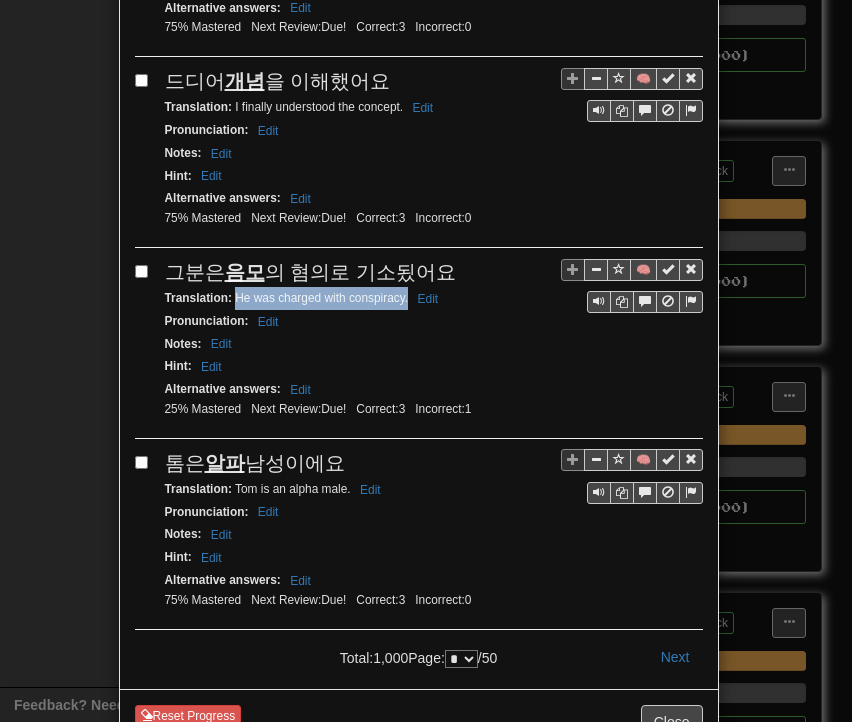 drag, startPoint x: 159, startPoint y: 385, endPoint x: 364, endPoint y: 385, distance: 205 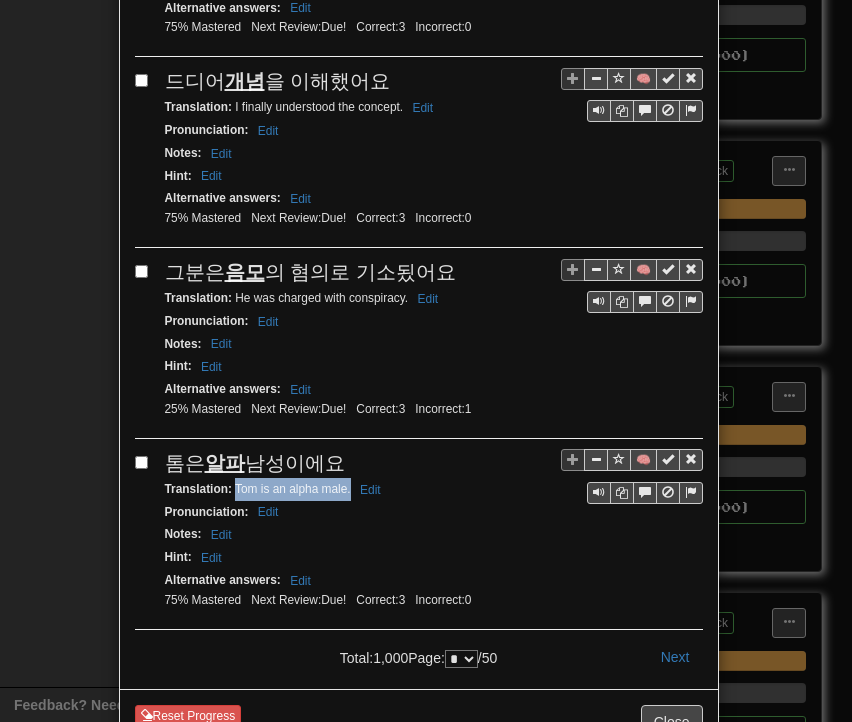 drag, startPoint x: 226, startPoint y: 408, endPoint x: 342, endPoint y: 414, distance: 116.15507 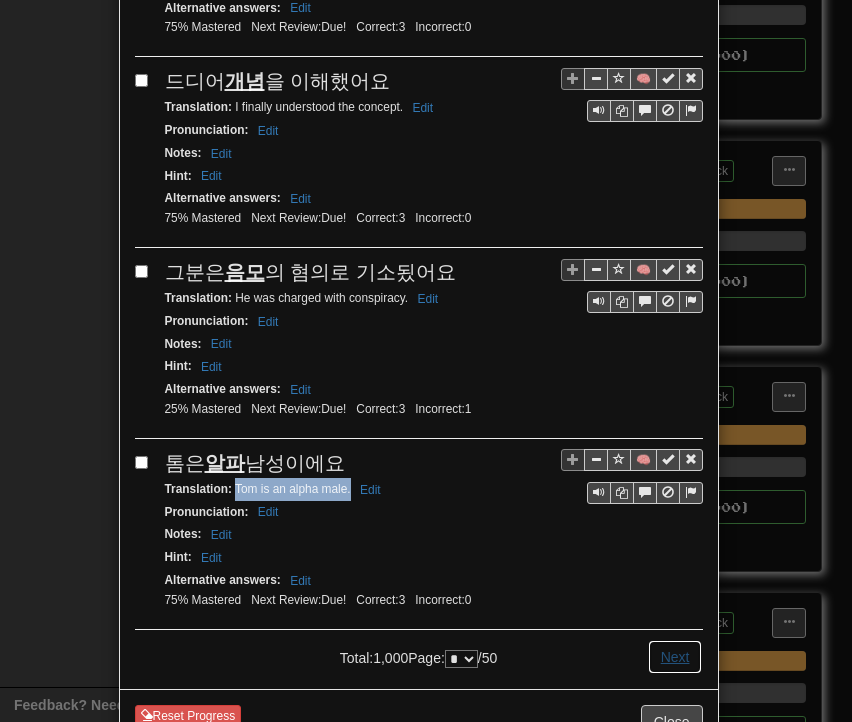 click on "Next" at bounding box center (675, 657) 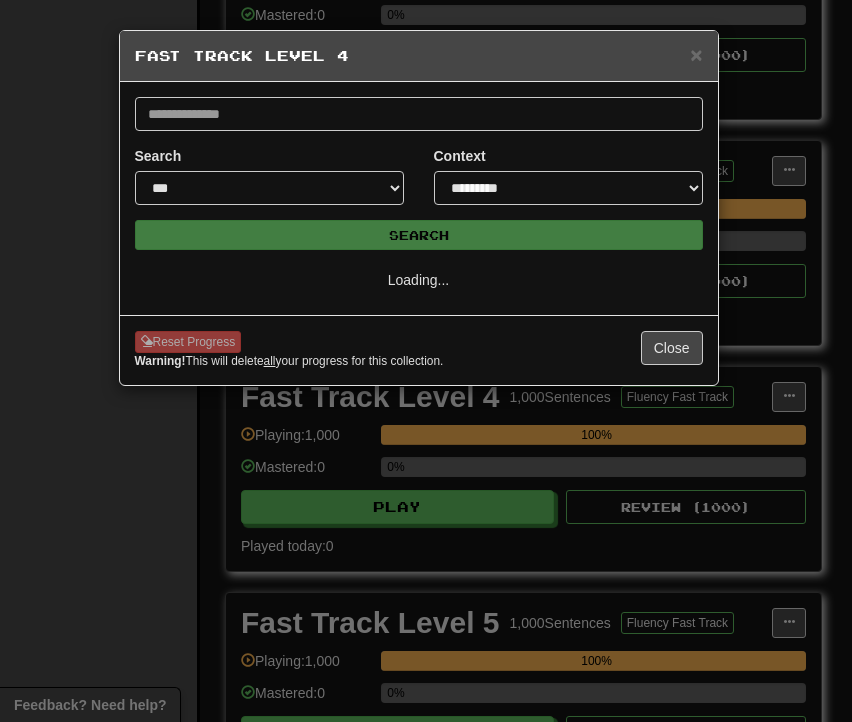scroll, scrollTop: 0, scrollLeft: 0, axis: both 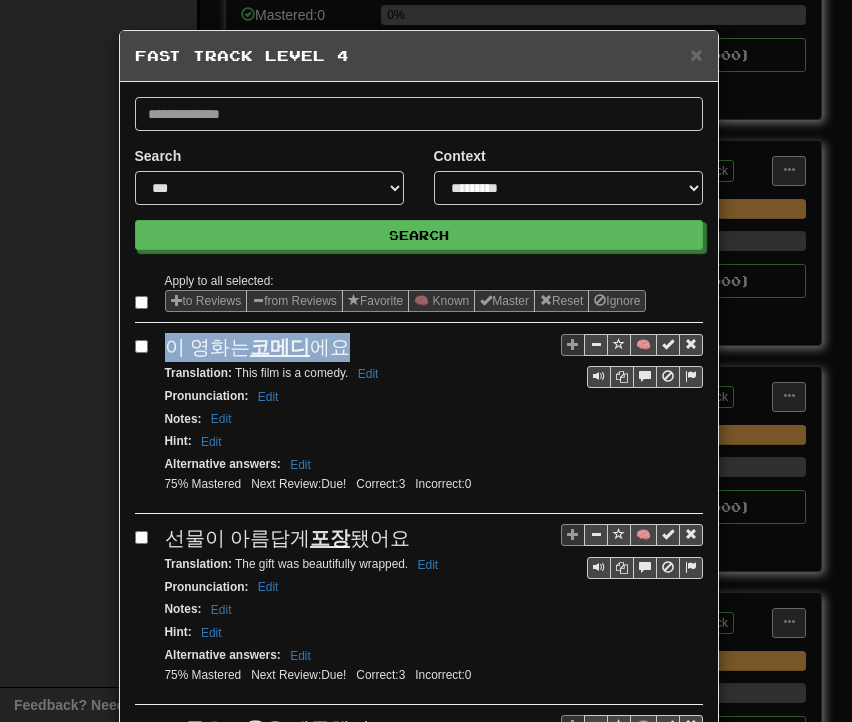 drag, startPoint x: 159, startPoint y: 345, endPoint x: 344, endPoint y: 350, distance: 185.06755 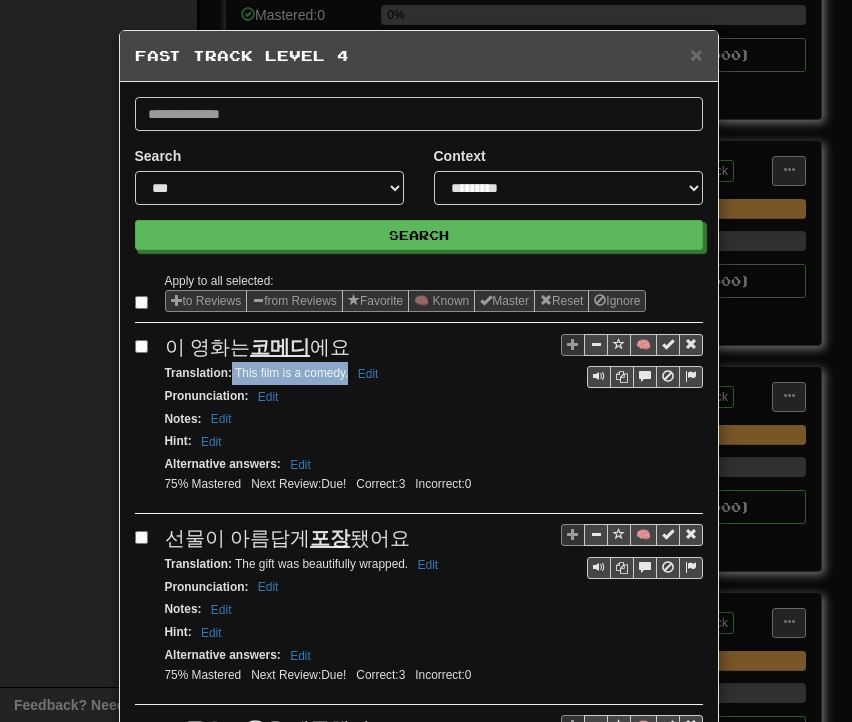 drag, startPoint x: 225, startPoint y: 369, endPoint x: 339, endPoint y: 373, distance: 114.07015 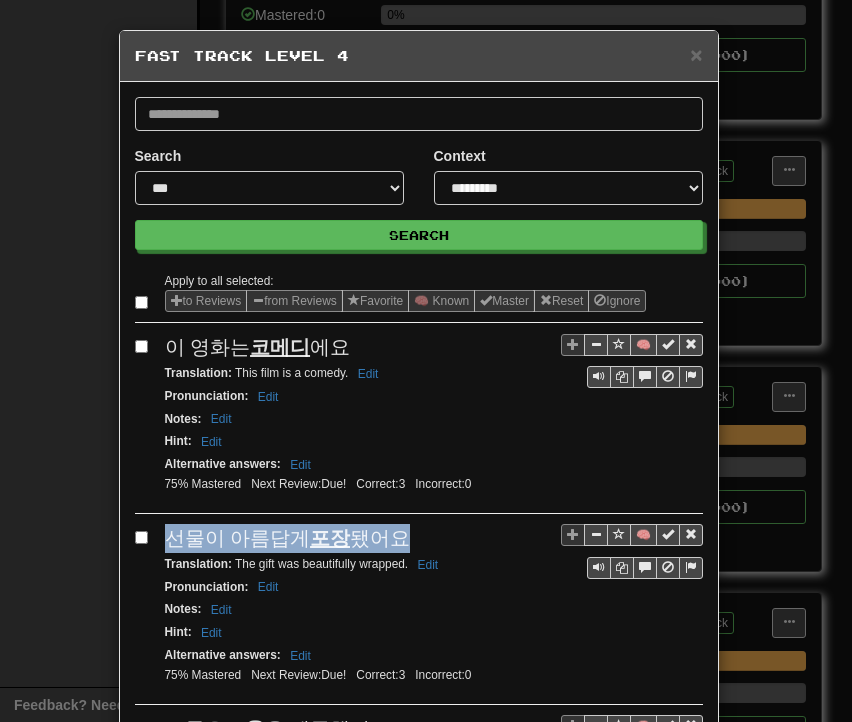 drag, startPoint x: 164, startPoint y: 535, endPoint x: 400, endPoint y: 529, distance: 236.07626 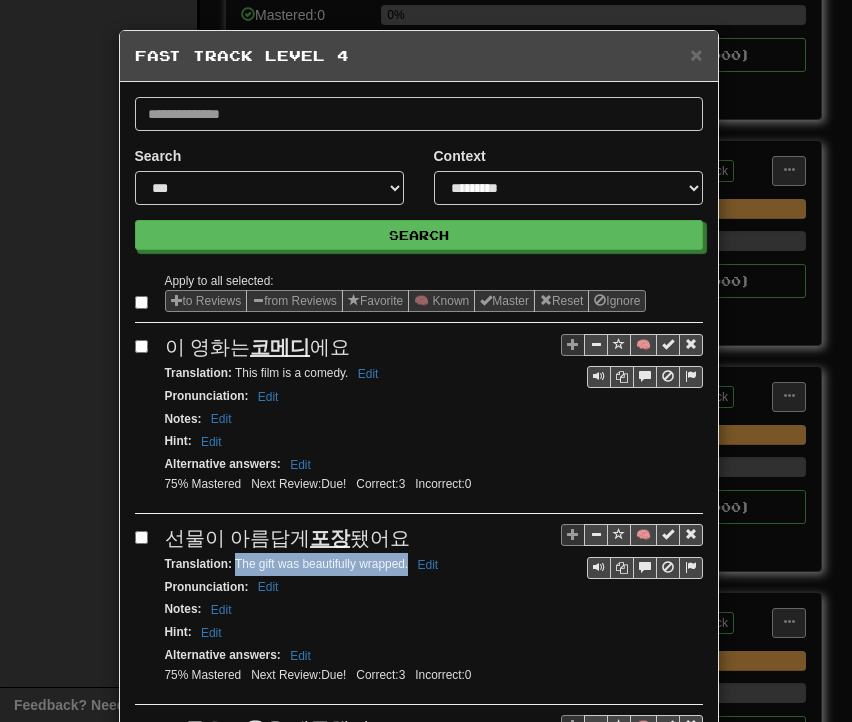 drag, startPoint x: 235, startPoint y: 558, endPoint x: 401, endPoint y: 560, distance: 166.01205 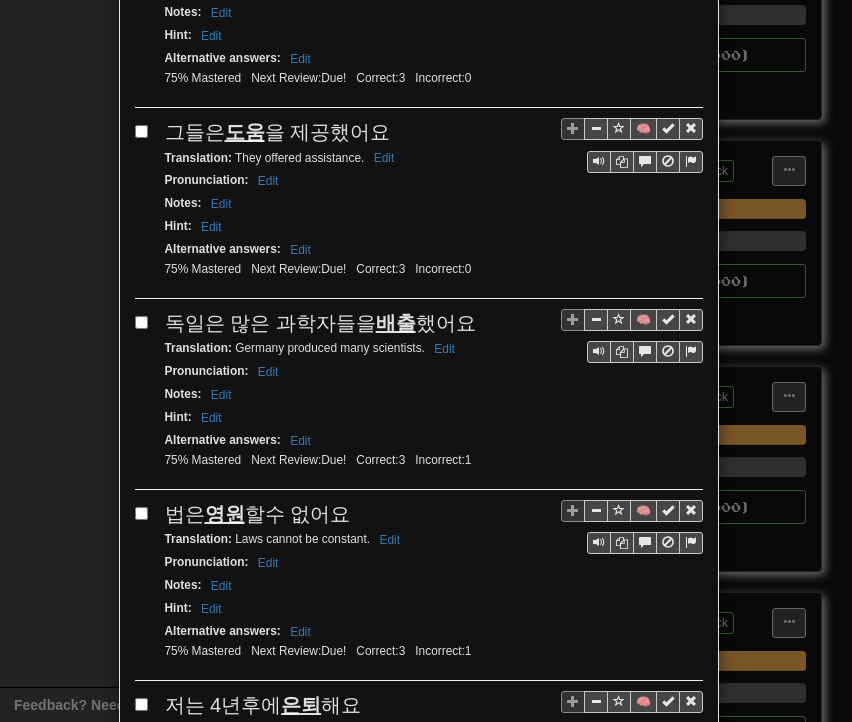 scroll, scrollTop: 600, scrollLeft: 0, axis: vertical 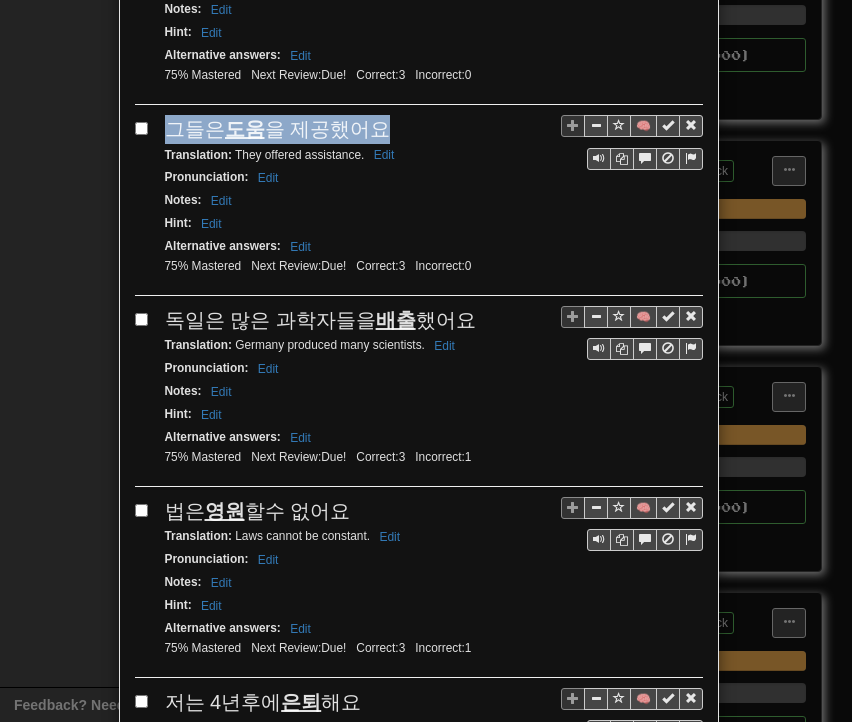drag, startPoint x: 156, startPoint y: 123, endPoint x: 372, endPoint y: 105, distance: 216.7487 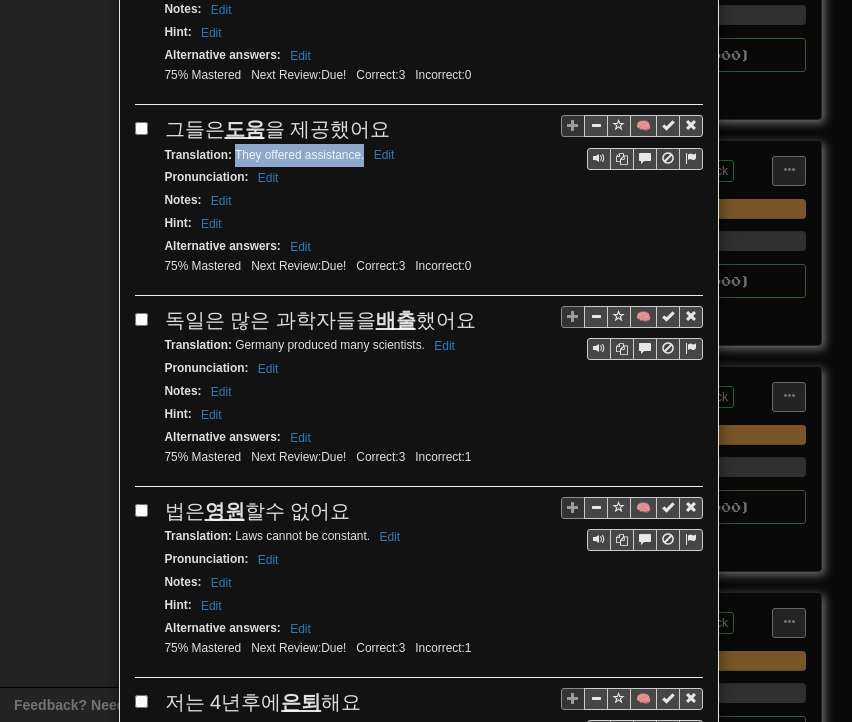 drag, startPoint x: 226, startPoint y: 147, endPoint x: 356, endPoint y: 154, distance: 130.18832 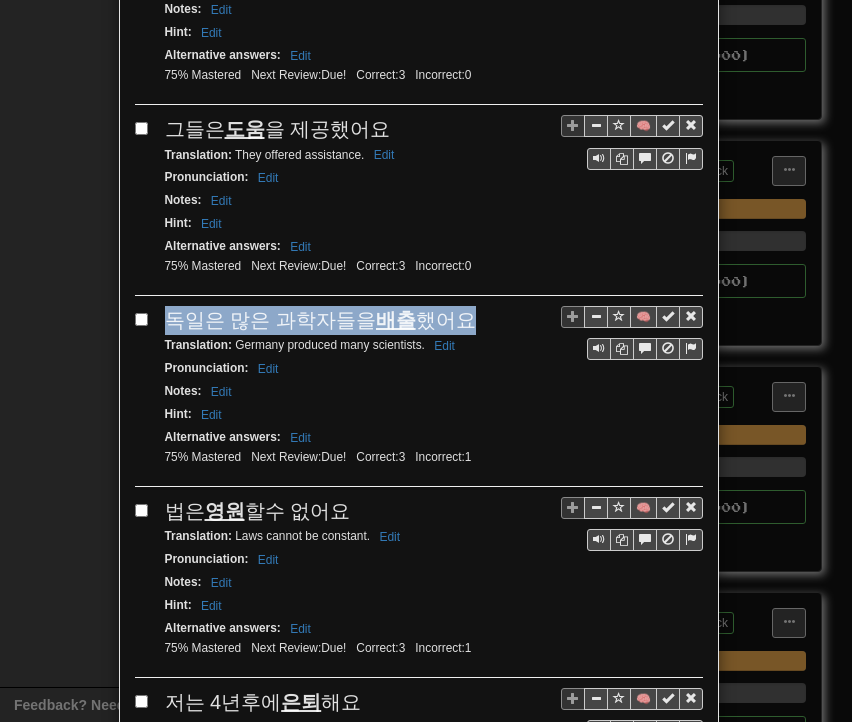 drag, startPoint x: 164, startPoint y: 307, endPoint x: 451, endPoint y: 293, distance: 287.34125 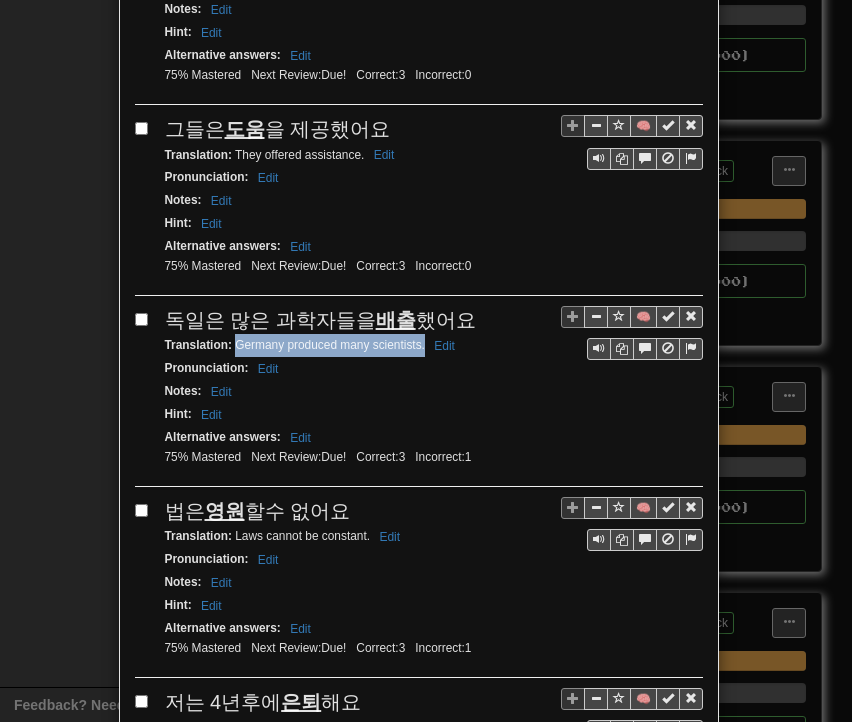 drag, startPoint x: 228, startPoint y: 336, endPoint x: 418, endPoint y: 336, distance: 190 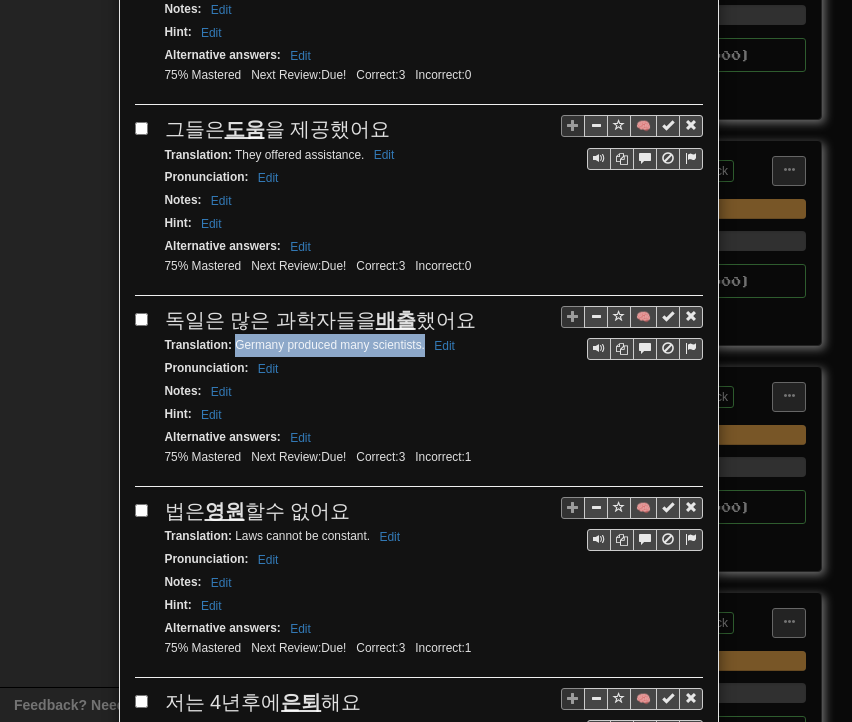 drag, startPoint x: 156, startPoint y: 492, endPoint x: 340, endPoint y: 493, distance: 184.00272 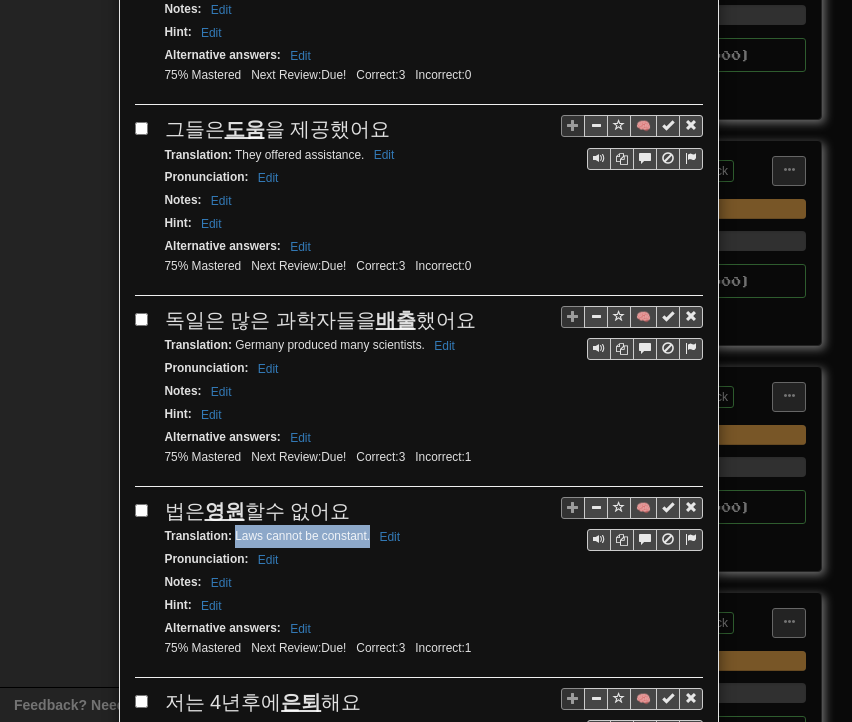 drag, startPoint x: 226, startPoint y: 516, endPoint x: 361, endPoint y: 521, distance: 135.09256 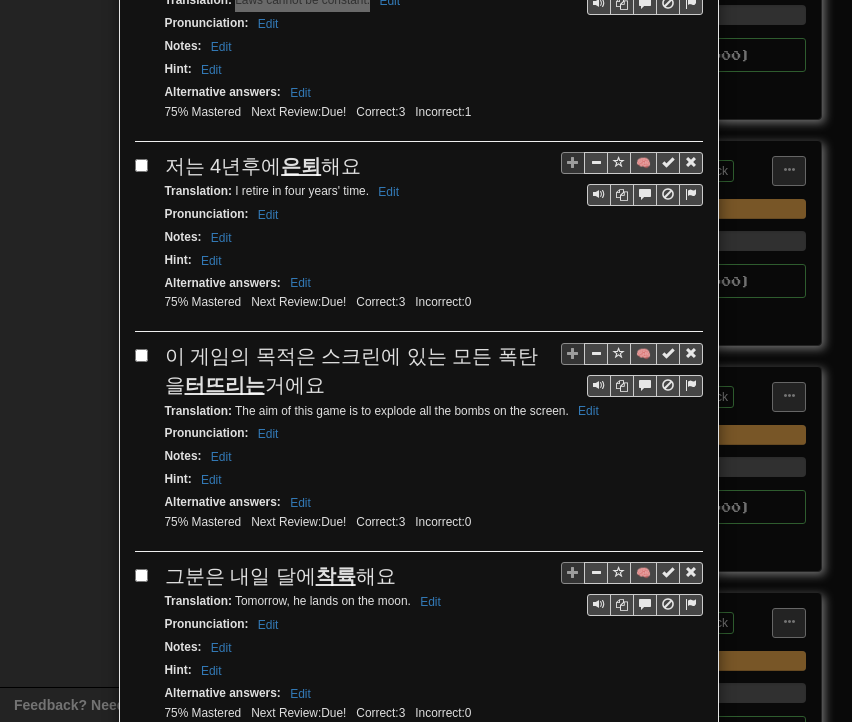 scroll, scrollTop: 1200, scrollLeft: 0, axis: vertical 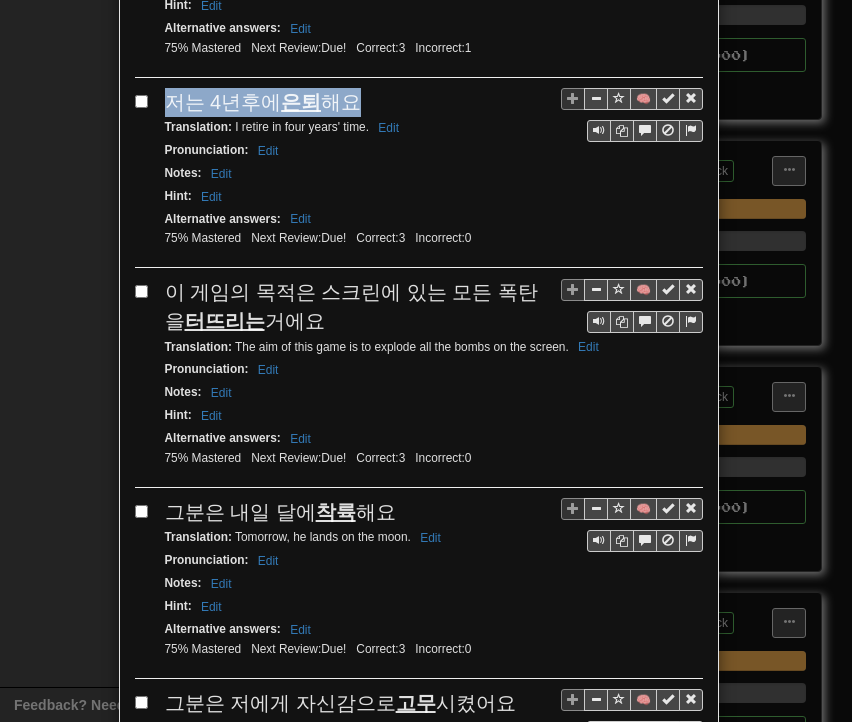 drag, startPoint x: 158, startPoint y: 84, endPoint x: 348, endPoint y: 80, distance: 190.0421 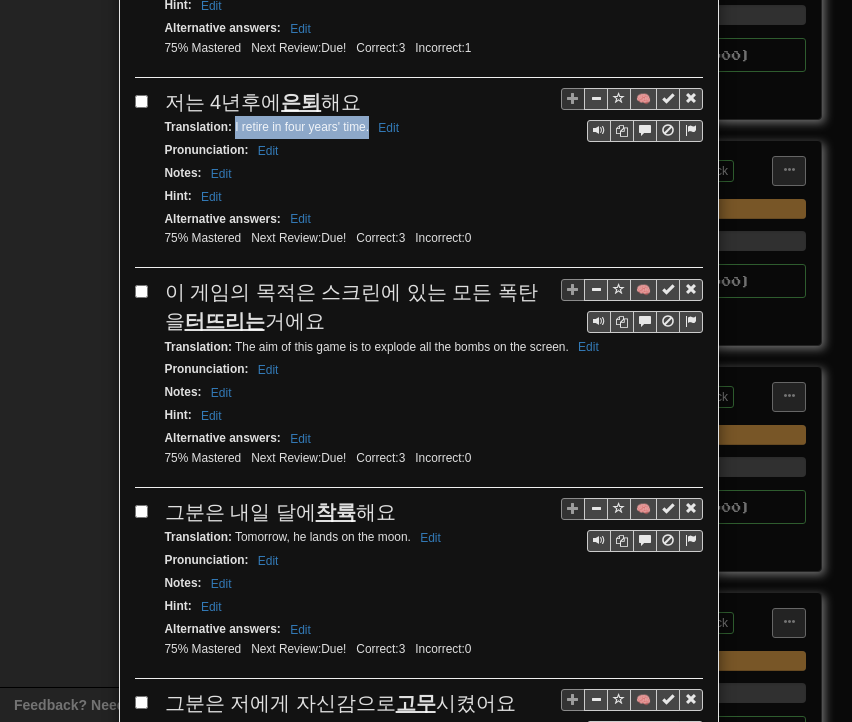 drag, startPoint x: 226, startPoint y: 106, endPoint x: 360, endPoint y: 109, distance: 134.03358 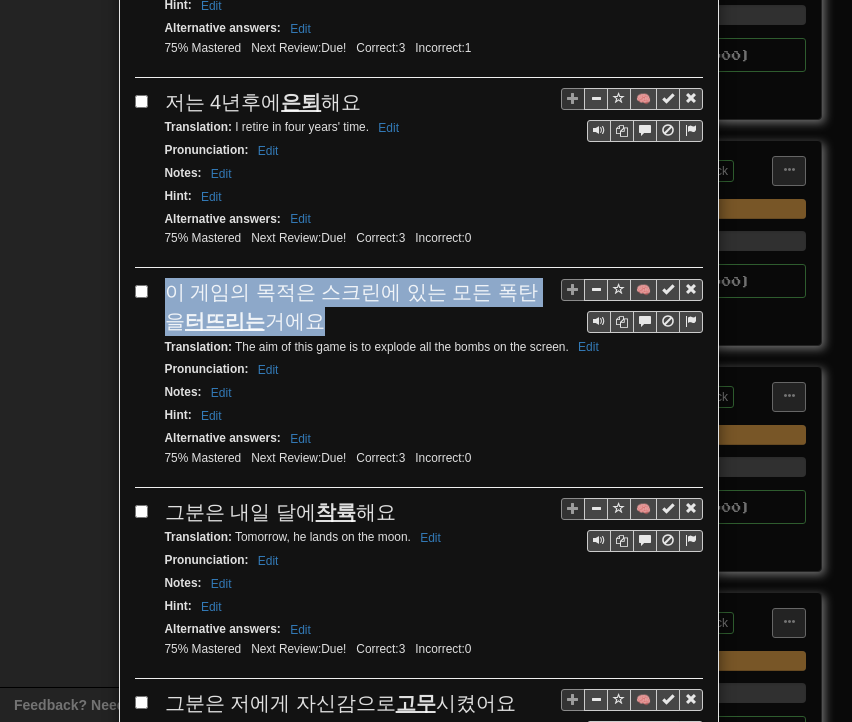 drag, startPoint x: 160, startPoint y: 265, endPoint x: 303, endPoint y: 289, distance: 145 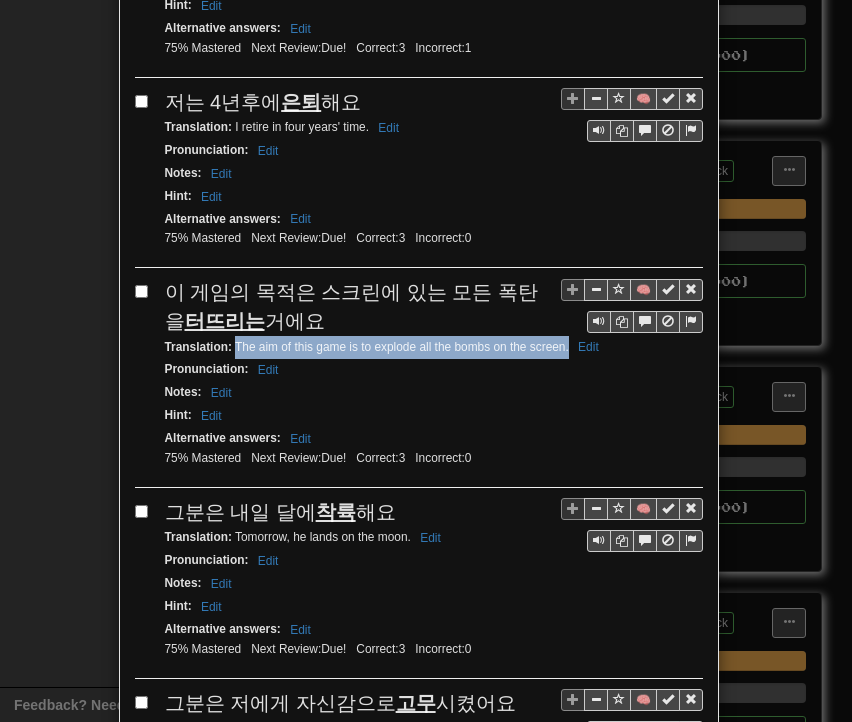 drag, startPoint x: 229, startPoint y: 319, endPoint x: 560, endPoint y: 318, distance: 331.0015 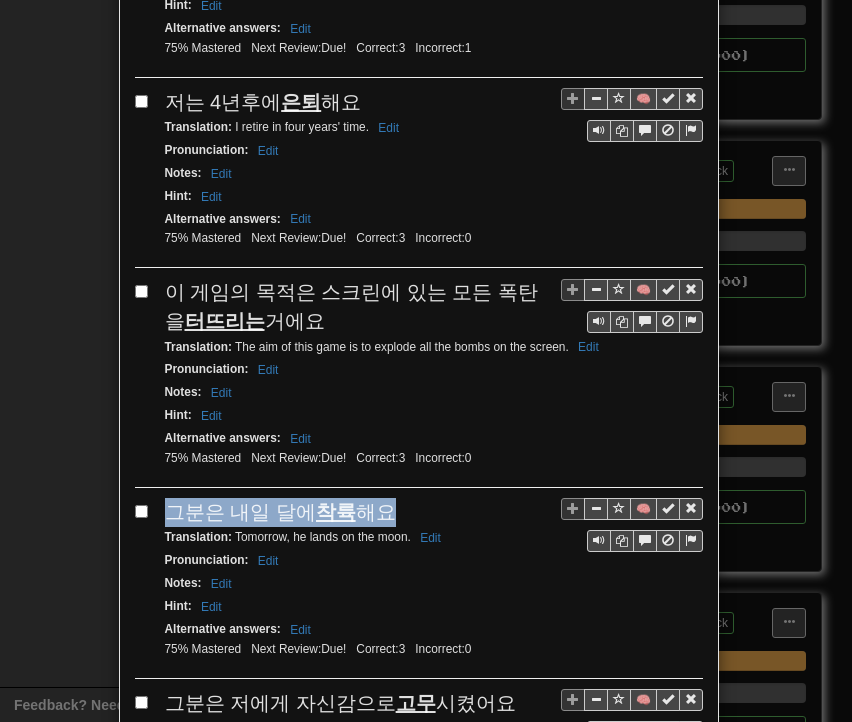 drag, startPoint x: 162, startPoint y: 479, endPoint x: 382, endPoint y: 478, distance: 220.00227 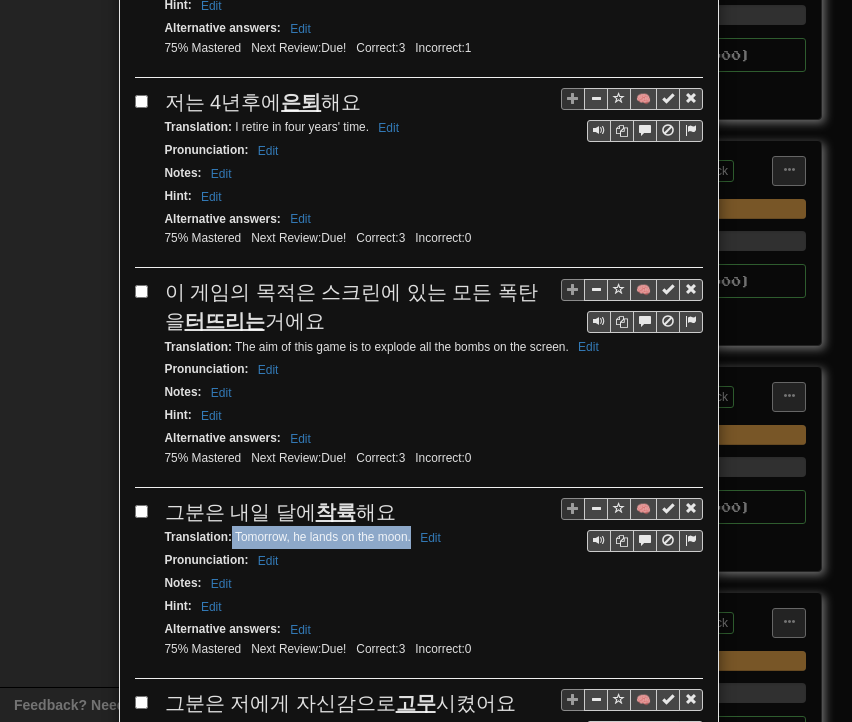 drag, startPoint x: 225, startPoint y: 505, endPoint x: 402, endPoint y: 513, distance: 177.1807 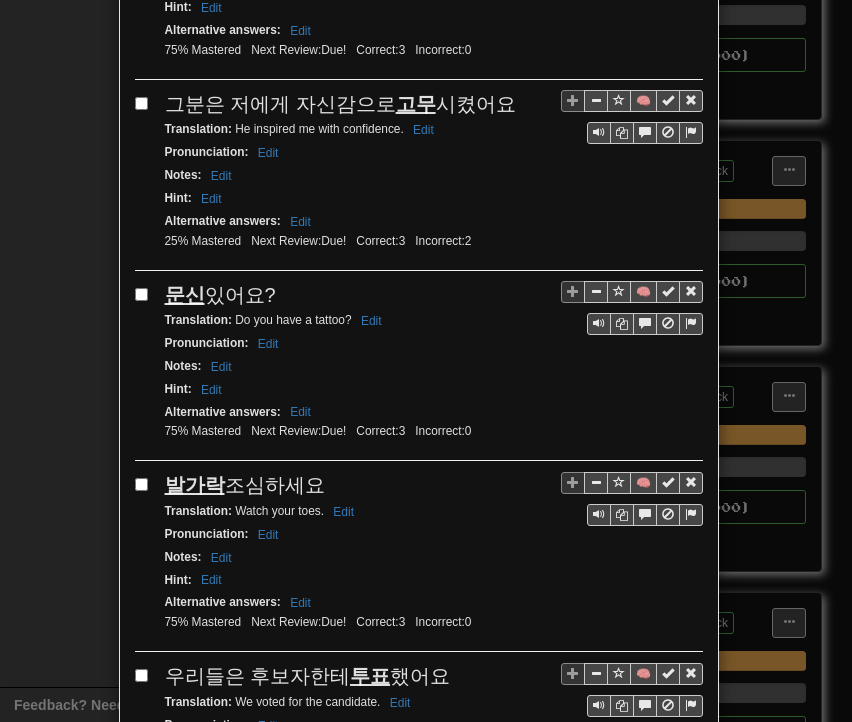 scroll, scrollTop: 1800, scrollLeft: 0, axis: vertical 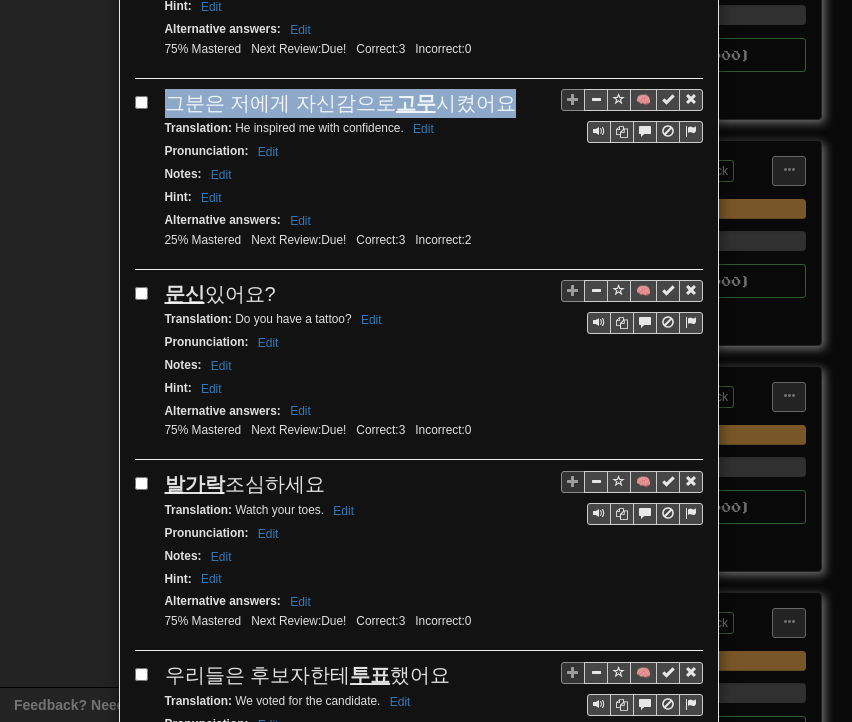 drag, startPoint x: 164, startPoint y: 73, endPoint x: 482, endPoint y: 65, distance: 318.10062 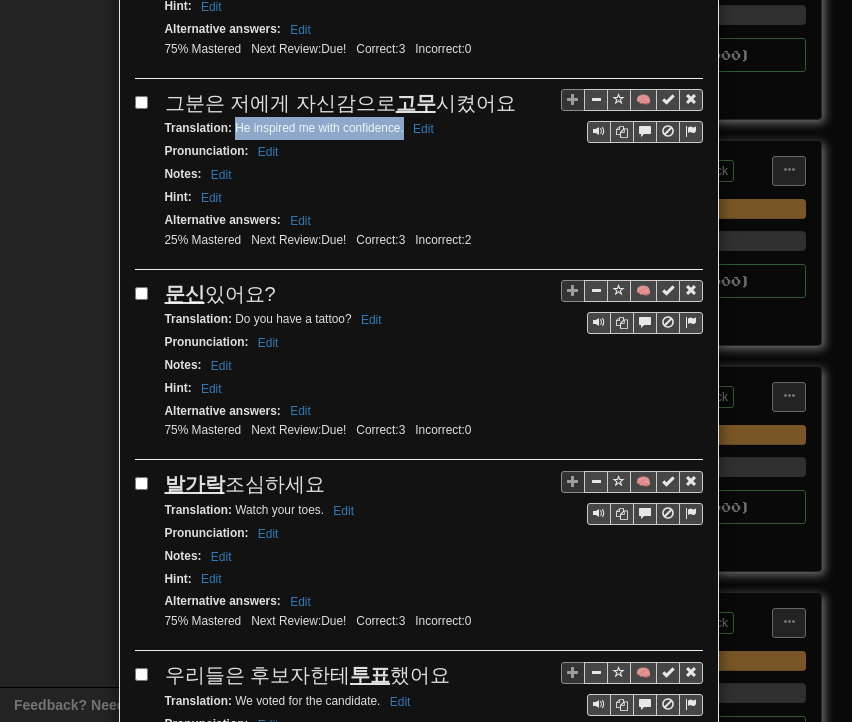 drag, startPoint x: 228, startPoint y: 97, endPoint x: 396, endPoint y: 99, distance: 168.0119 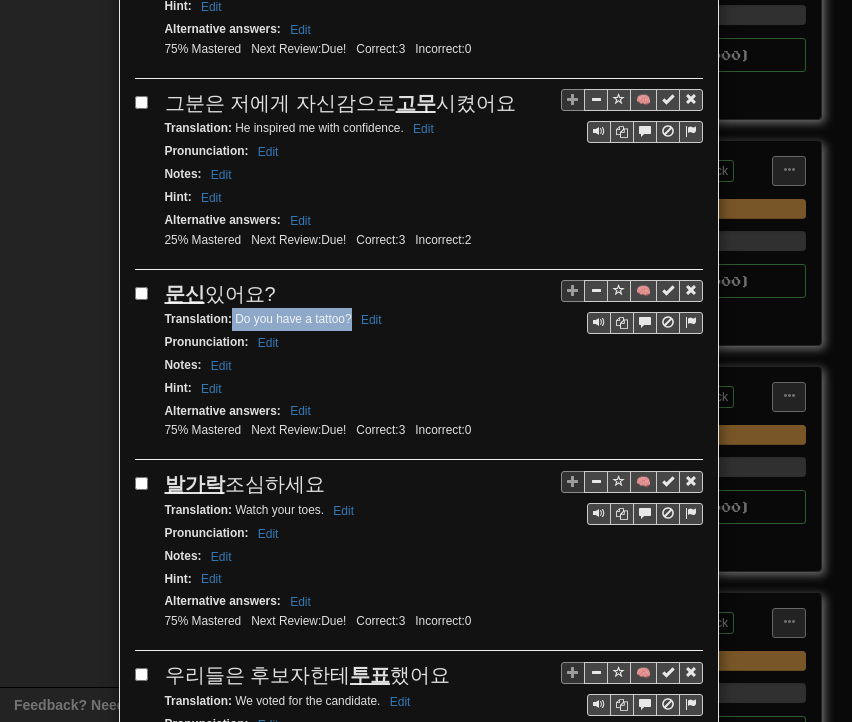 drag, startPoint x: 225, startPoint y: 277, endPoint x: 343, endPoint y: 288, distance: 118.511604 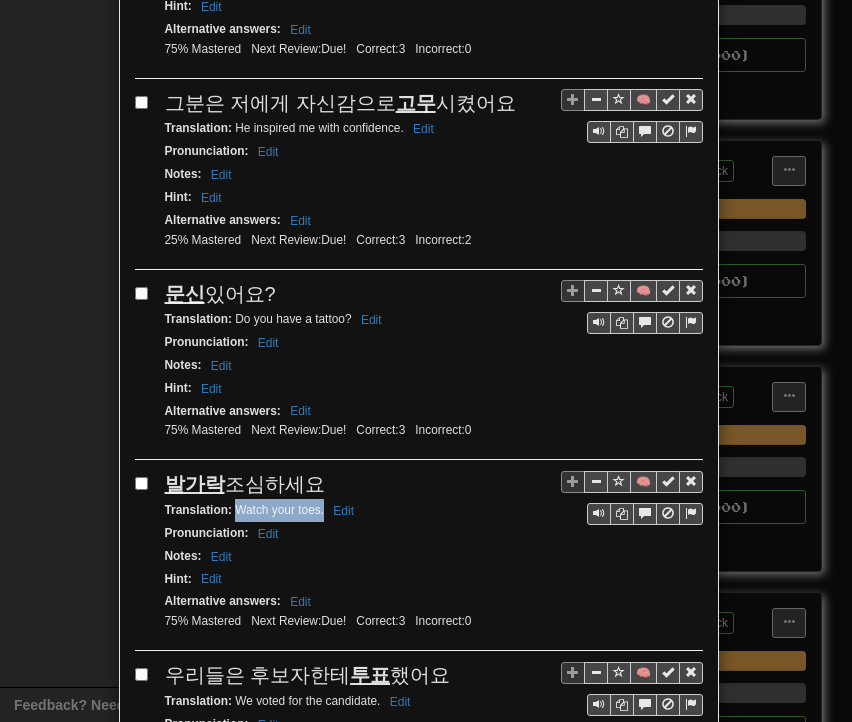 drag, startPoint x: 229, startPoint y: 469, endPoint x: 315, endPoint y: 472, distance: 86.05231 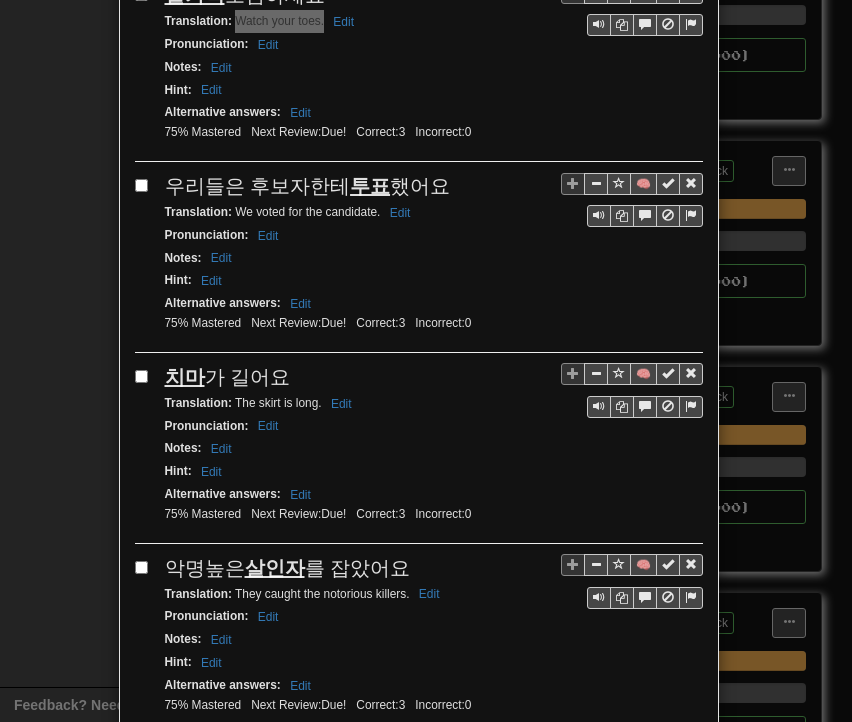 scroll, scrollTop: 2300, scrollLeft: 0, axis: vertical 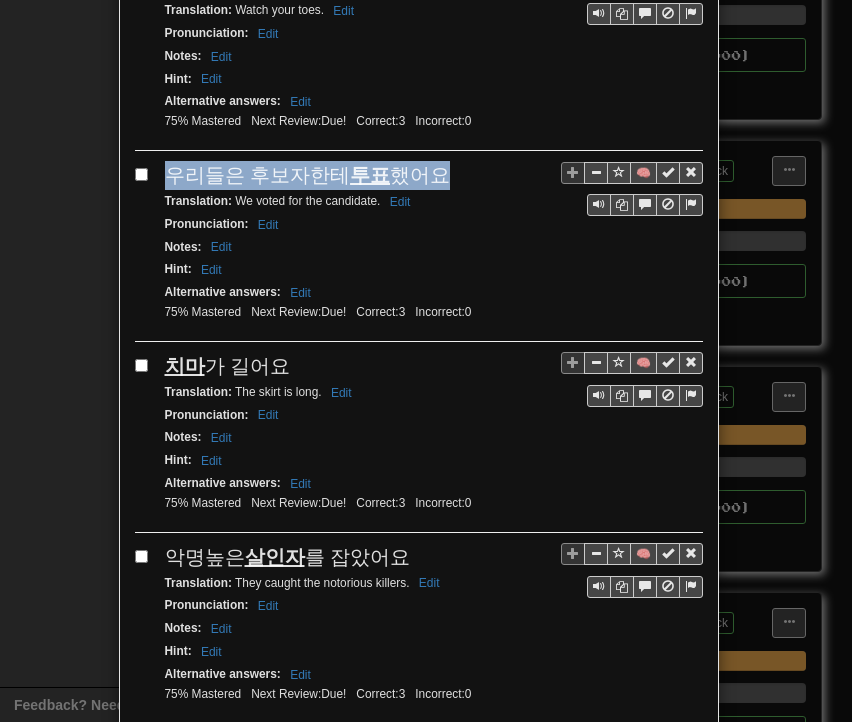drag, startPoint x: 159, startPoint y: 133, endPoint x: 434, endPoint y: 128, distance: 275.04544 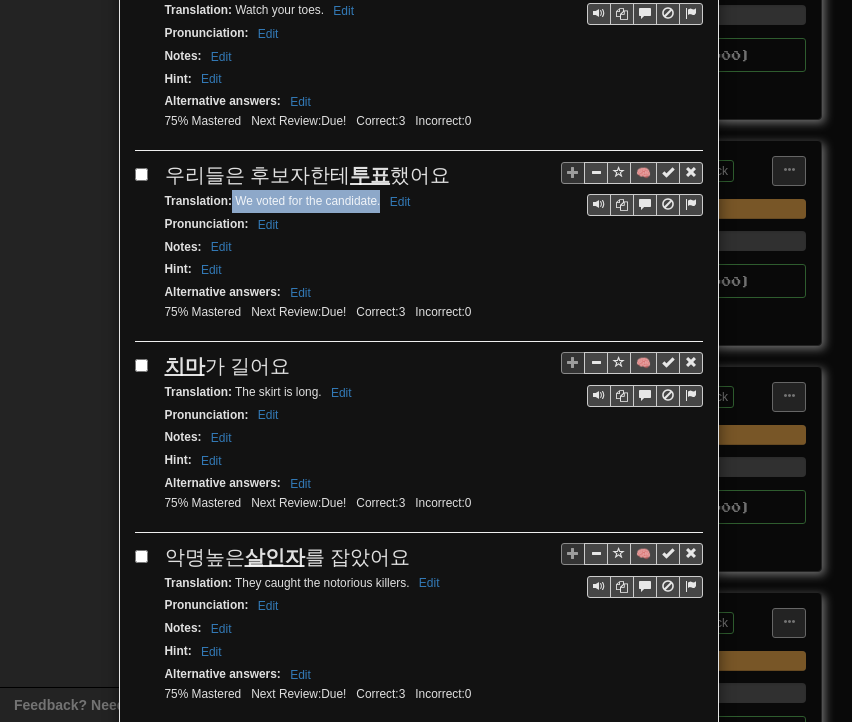drag, startPoint x: 223, startPoint y: 153, endPoint x: 371, endPoint y: 157, distance: 148.05405 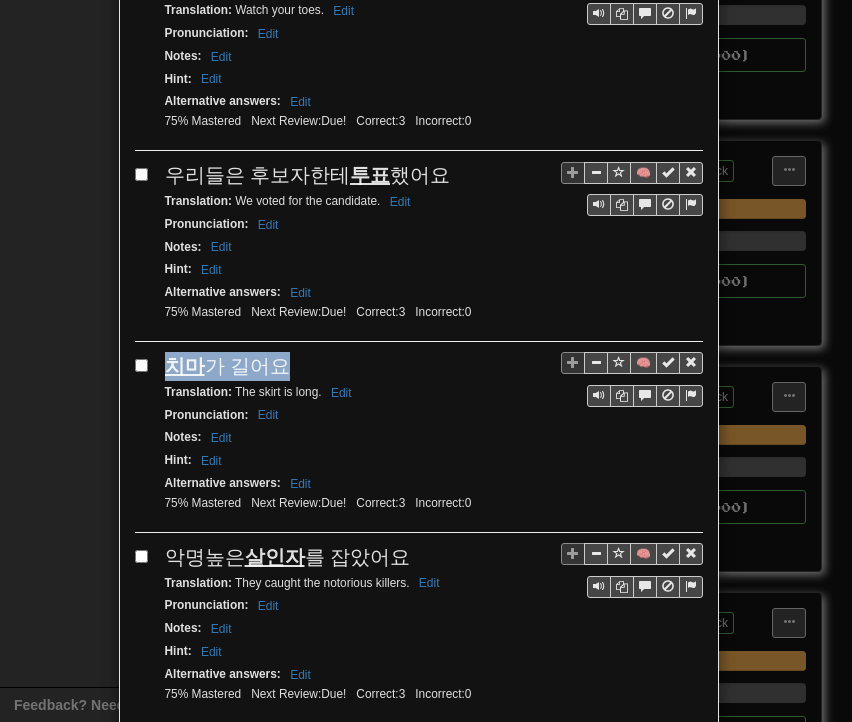 drag, startPoint x: 156, startPoint y: 316, endPoint x: 276, endPoint y: 321, distance: 120.10412 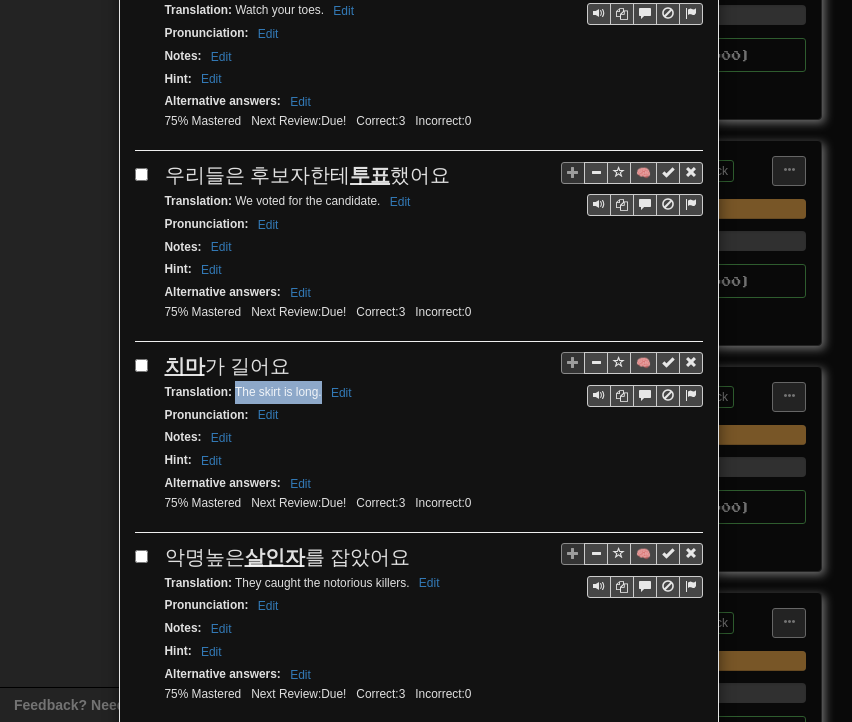 drag, startPoint x: 227, startPoint y: 344, endPoint x: 314, endPoint y: 345, distance: 87.005745 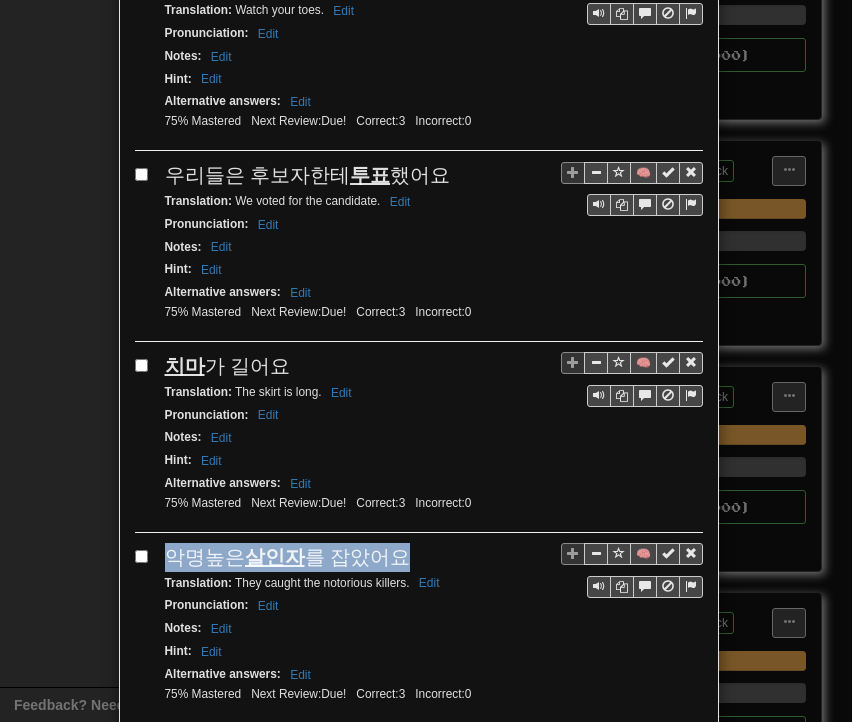drag, startPoint x: 158, startPoint y: 504, endPoint x: 355, endPoint y: 501, distance: 197.02284 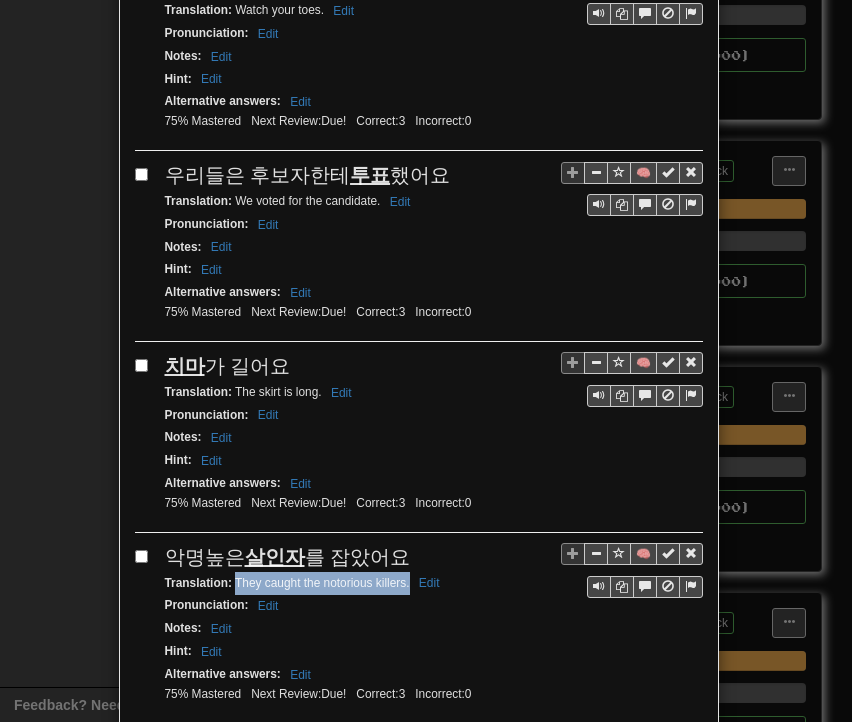 drag, startPoint x: 228, startPoint y: 527, endPoint x: 400, endPoint y: 533, distance: 172.10461 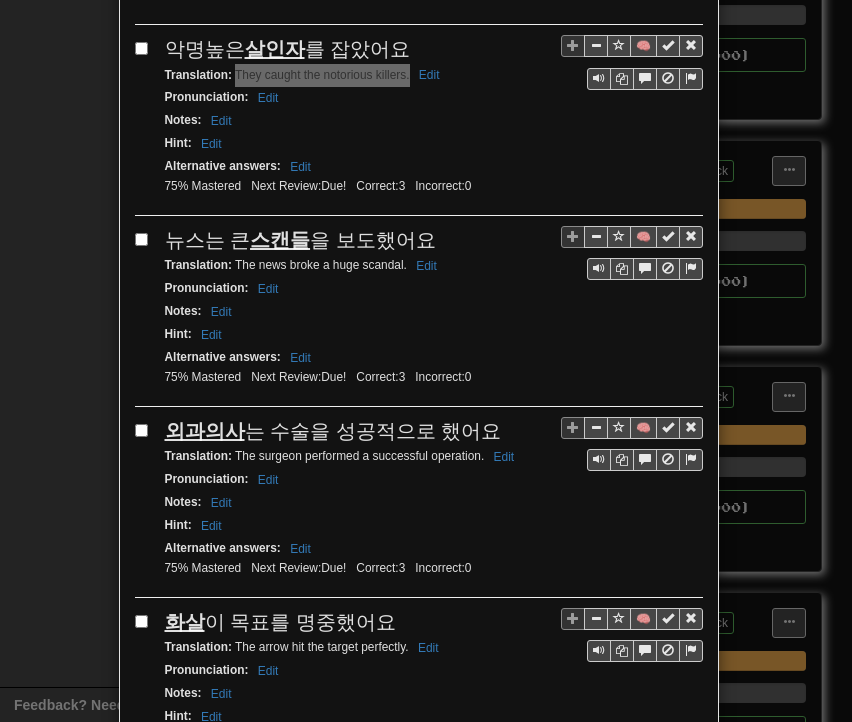 scroll, scrollTop: 2900, scrollLeft: 0, axis: vertical 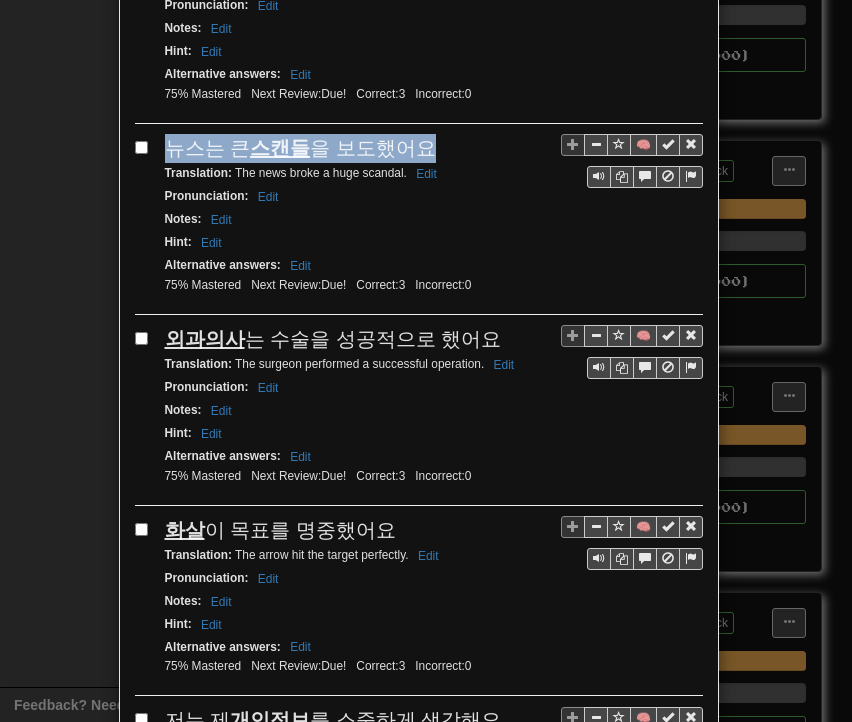 drag, startPoint x: 154, startPoint y: 90, endPoint x: 428, endPoint y: 88, distance: 274.0073 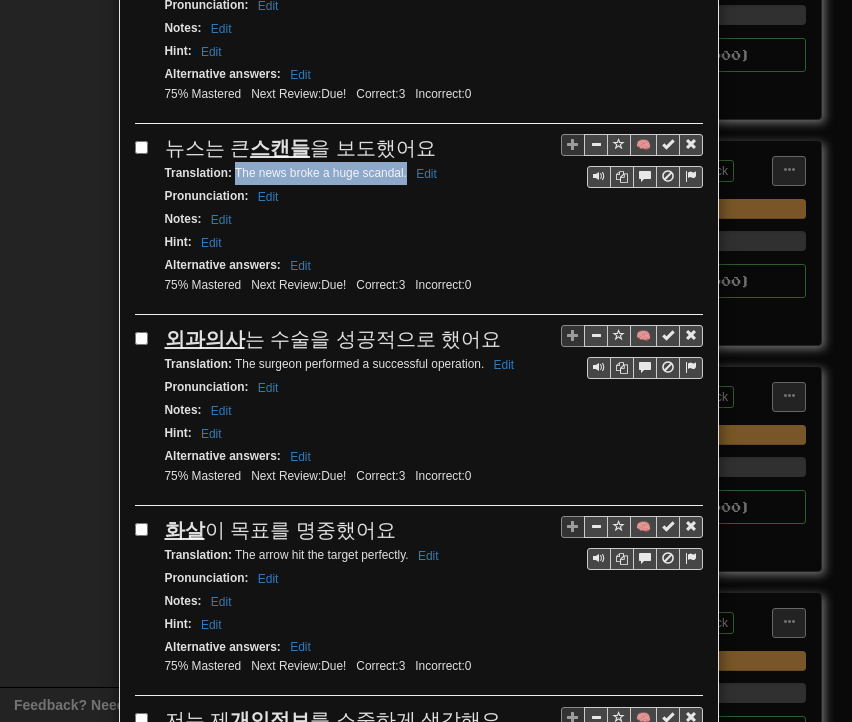 drag, startPoint x: 228, startPoint y: 118, endPoint x: 397, endPoint y: 117, distance: 169.00296 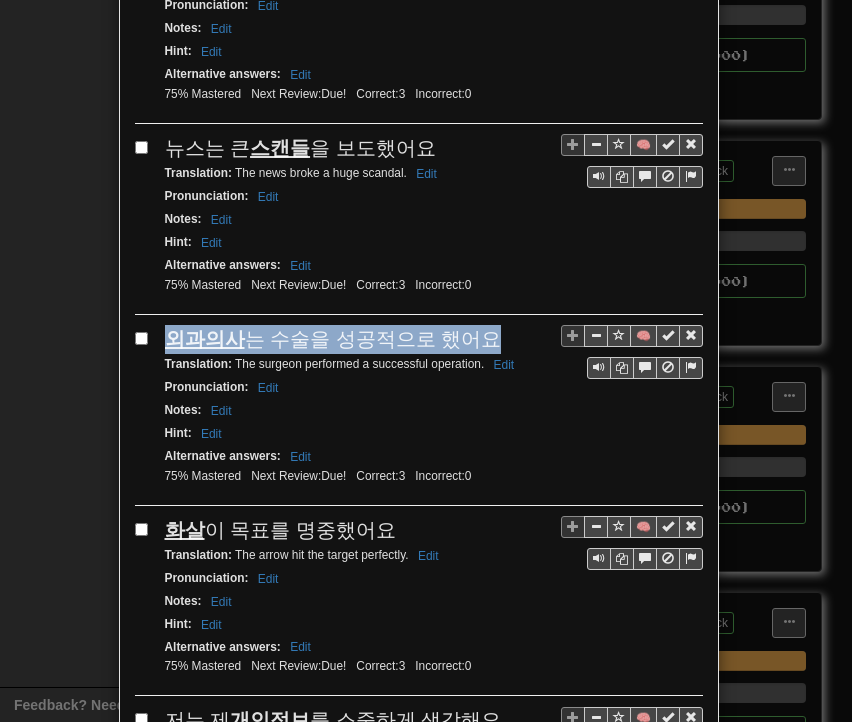 drag, startPoint x: 155, startPoint y: 271, endPoint x: 469, endPoint y: 281, distance: 314.1592 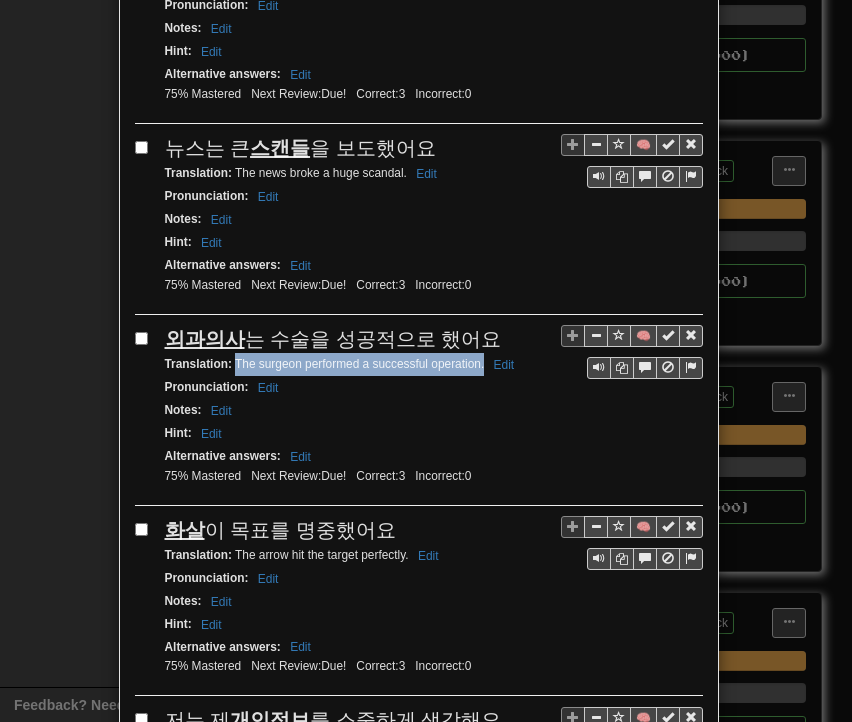 drag, startPoint x: 228, startPoint y: 301, endPoint x: 476, endPoint y: 309, distance: 248.129 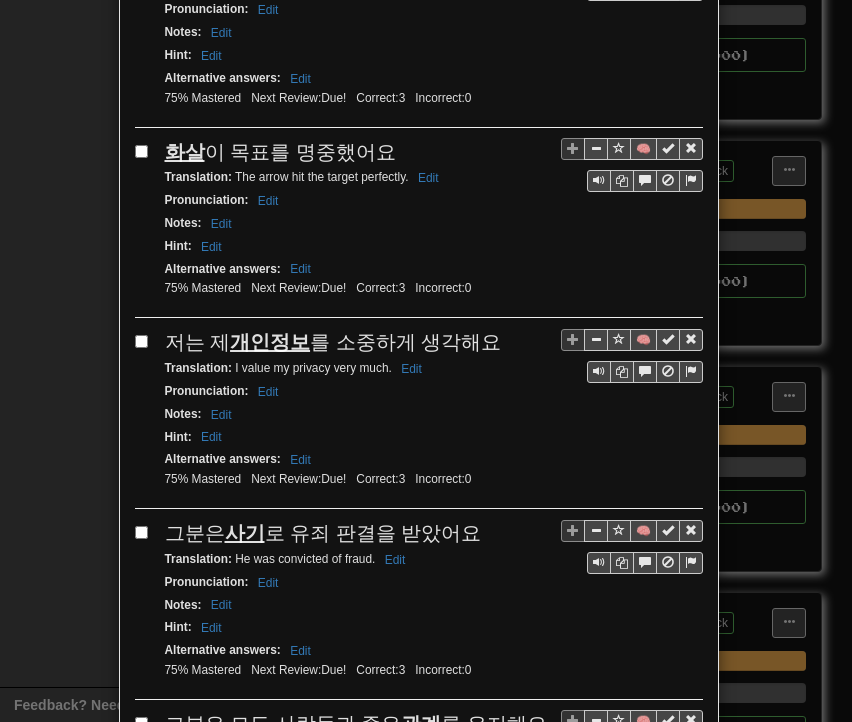 scroll, scrollTop: 3300, scrollLeft: 0, axis: vertical 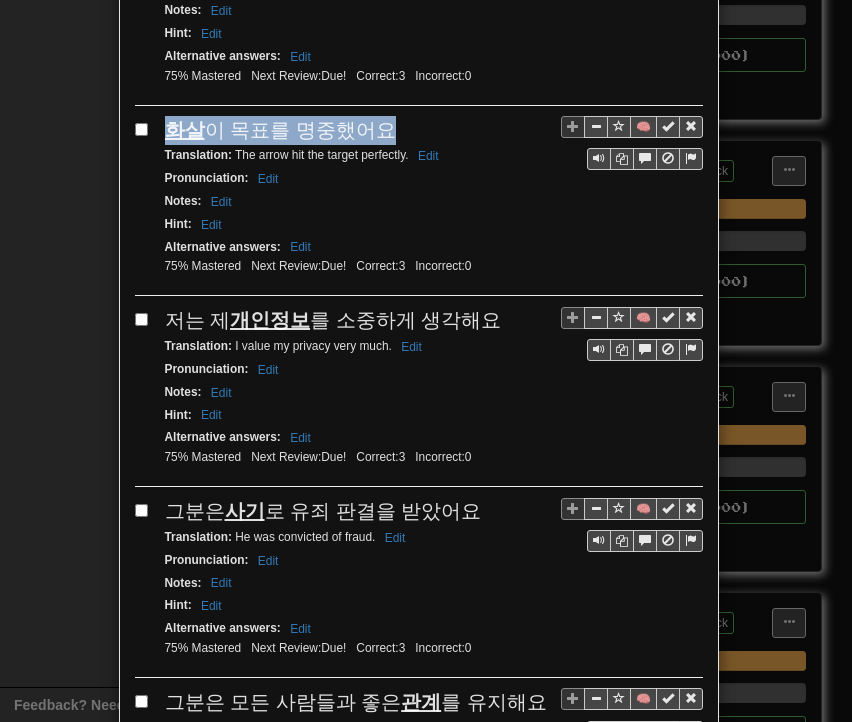 drag, startPoint x: 160, startPoint y: 65, endPoint x: 369, endPoint y: 56, distance: 209.1937 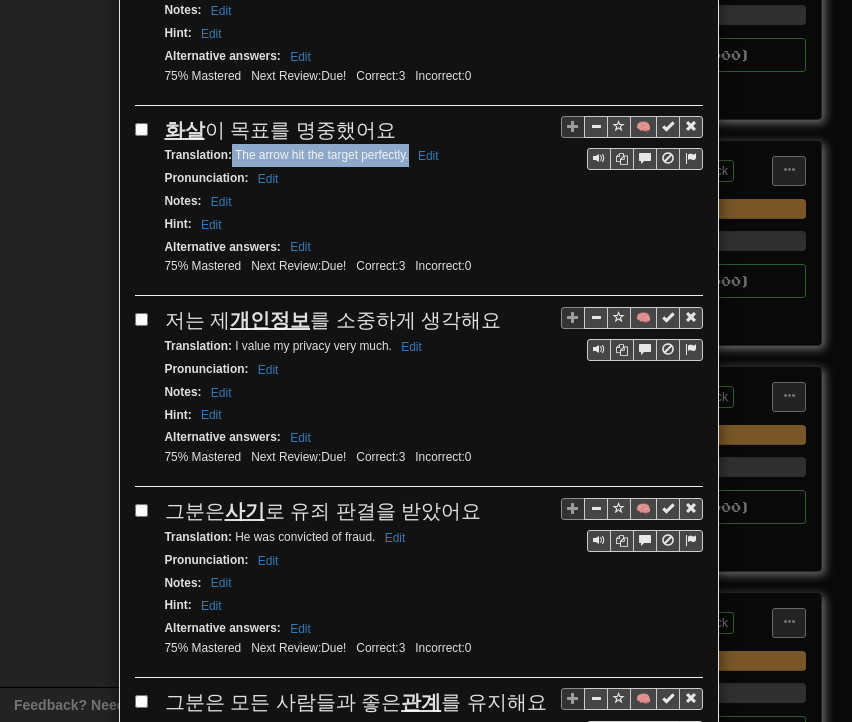 drag, startPoint x: 226, startPoint y: 88, endPoint x: 401, endPoint y: 97, distance: 175.23128 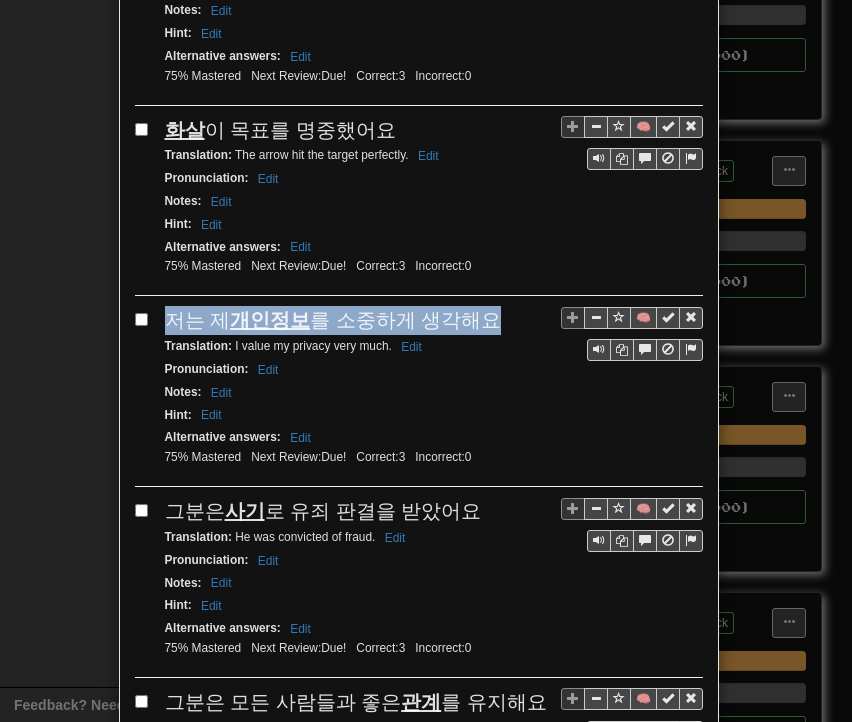 drag, startPoint x: 156, startPoint y: 252, endPoint x: 469, endPoint y: 255, distance: 313.01437 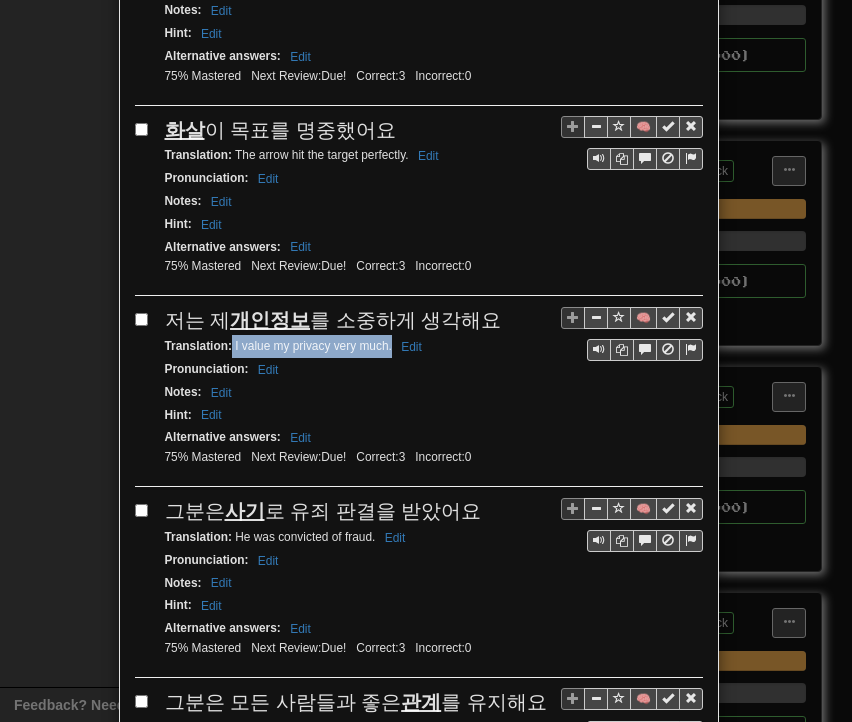 drag, startPoint x: 225, startPoint y: 278, endPoint x: 384, endPoint y: 281, distance: 159.0283 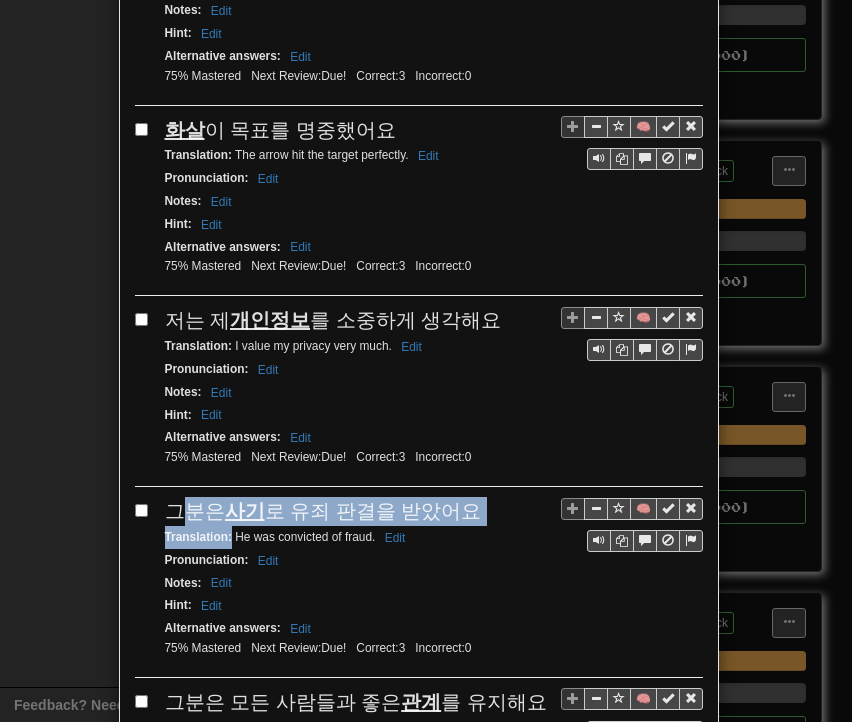 drag, startPoint x: 168, startPoint y: 440, endPoint x: 223, endPoint y: 461, distance: 58.872746 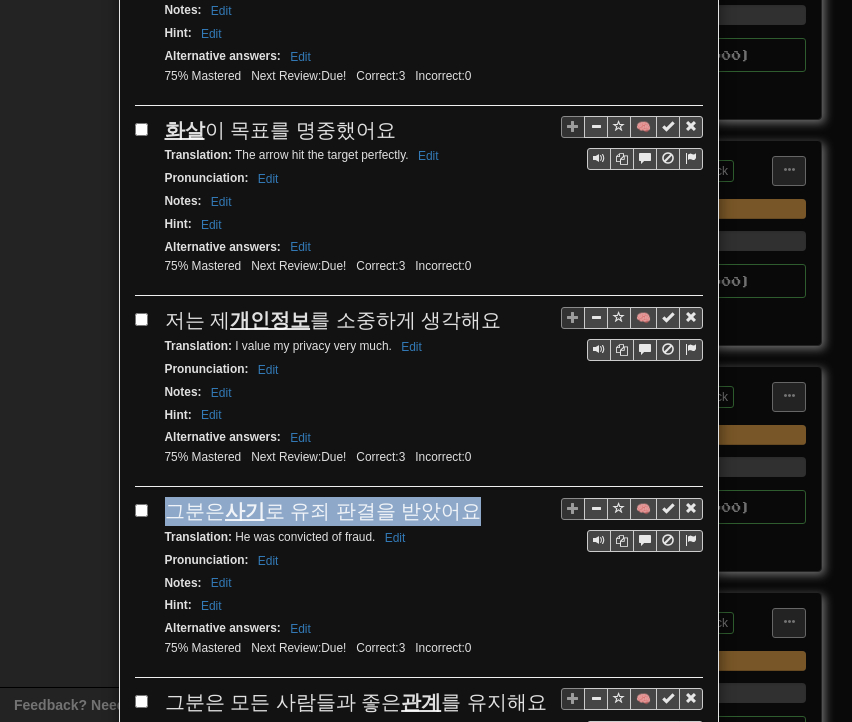 drag, startPoint x: 162, startPoint y: 436, endPoint x: 477, endPoint y: 433, distance: 315.01428 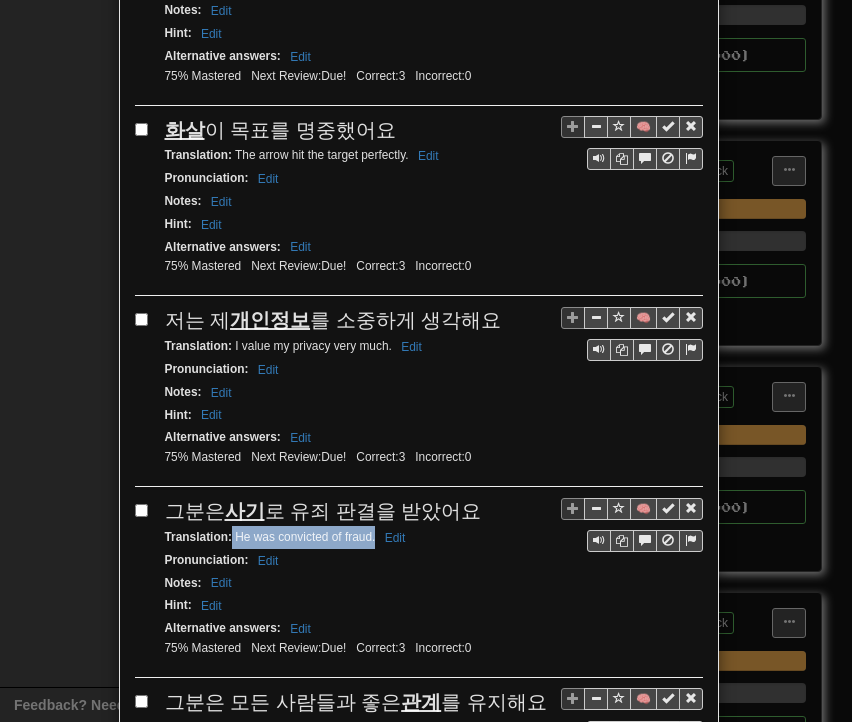 drag, startPoint x: 225, startPoint y: 465, endPoint x: 368, endPoint y: 465, distance: 143 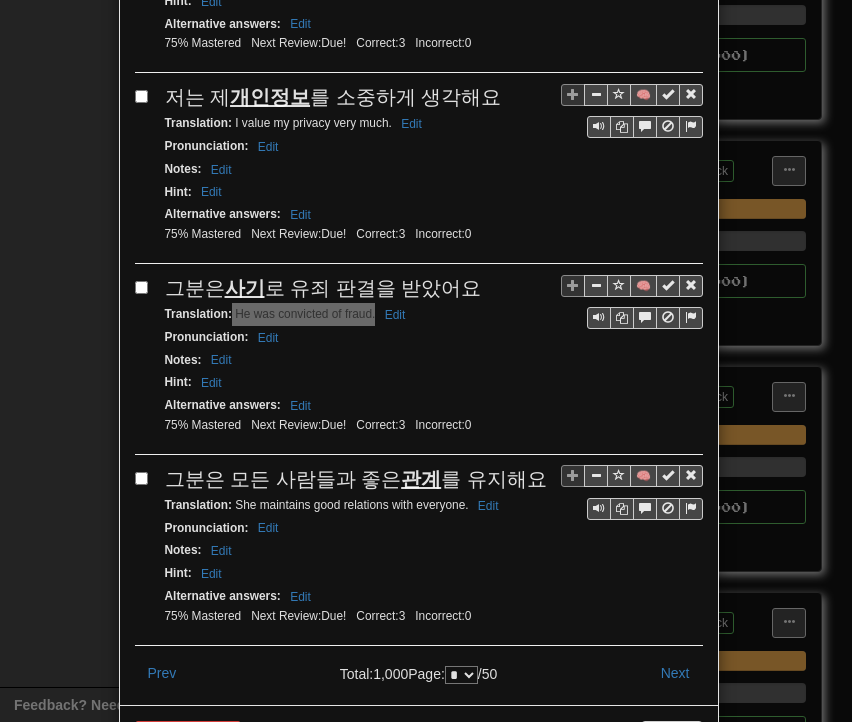 scroll, scrollTop: 3539, scrollLeft: 0, axis: vertical 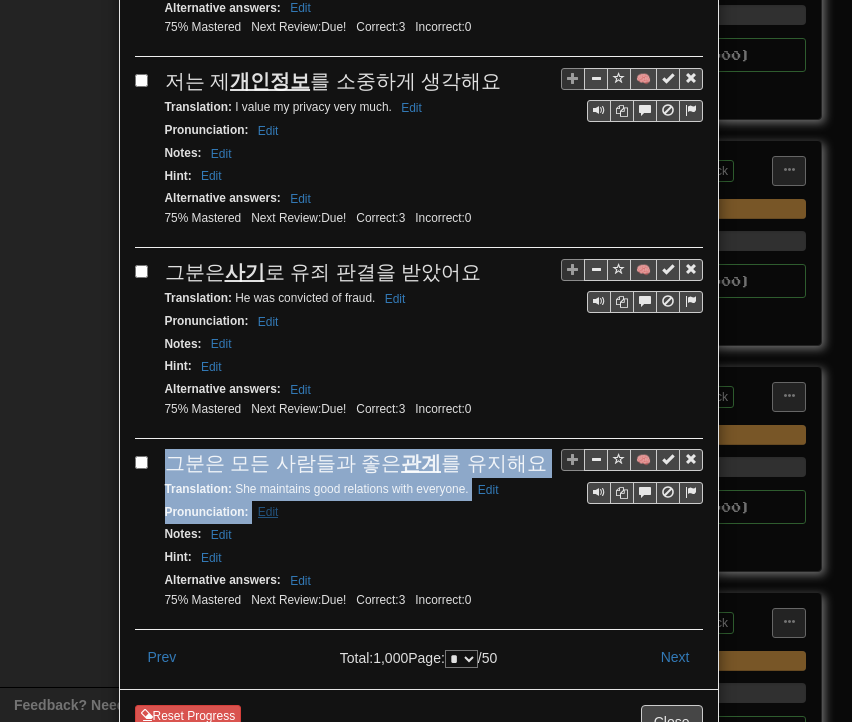 drag, startPoint x: 156, startPoint y: 386, endPoint x: 273, endPoint y: 427, distance: 123.97581 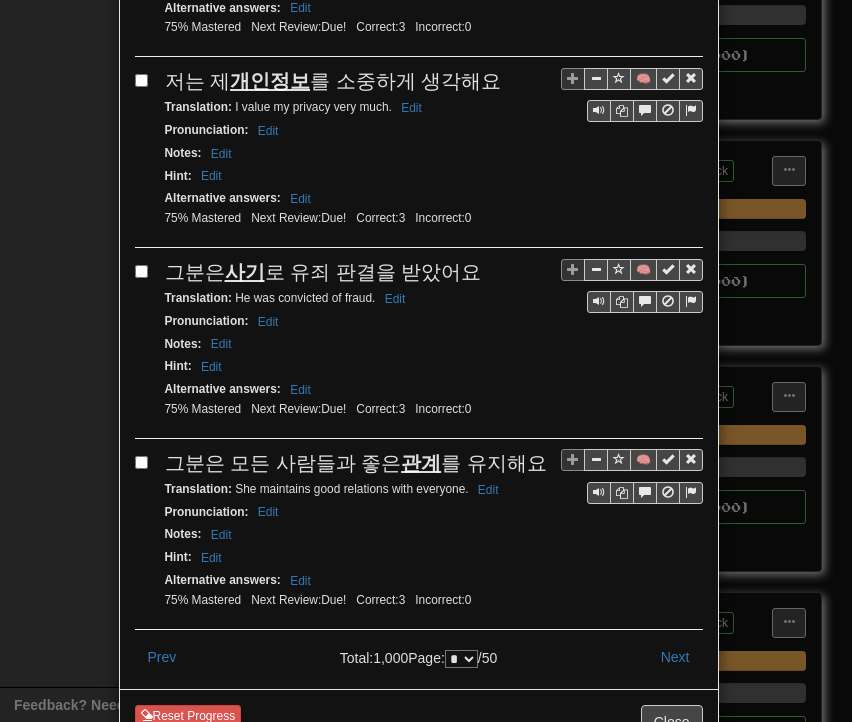 click on "Notes :     Edit" at bounding box center (434, 534) 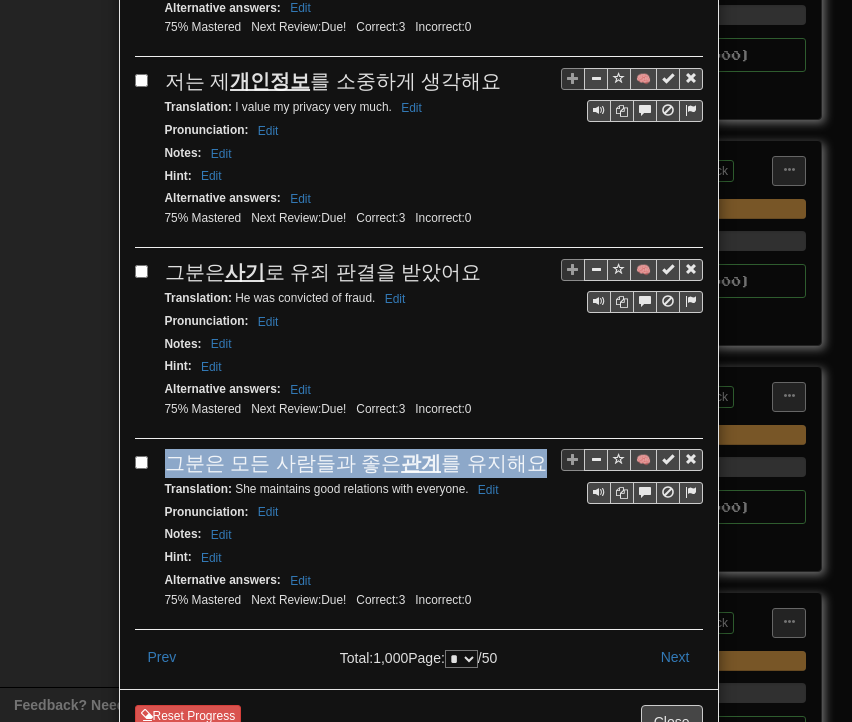 drag, startPoint x: 161, startPoint y: 386, endPoint x: 520, endPoint y: 373, distance: 359.2353 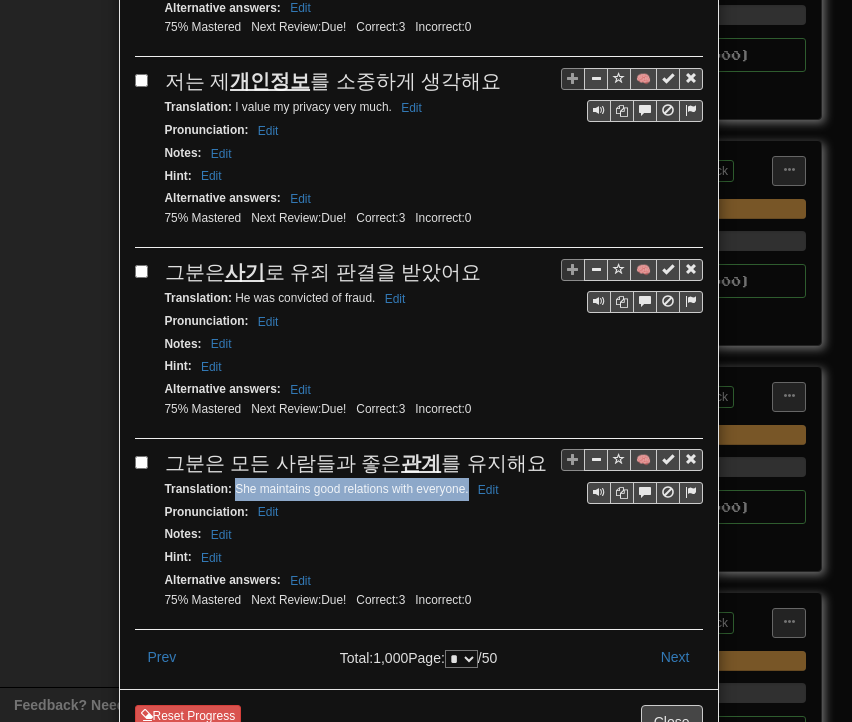 drag, startPoint x: 226, startPoint y: 411, endPoint x: 460, endPoint y: 416, distance: 234.0534 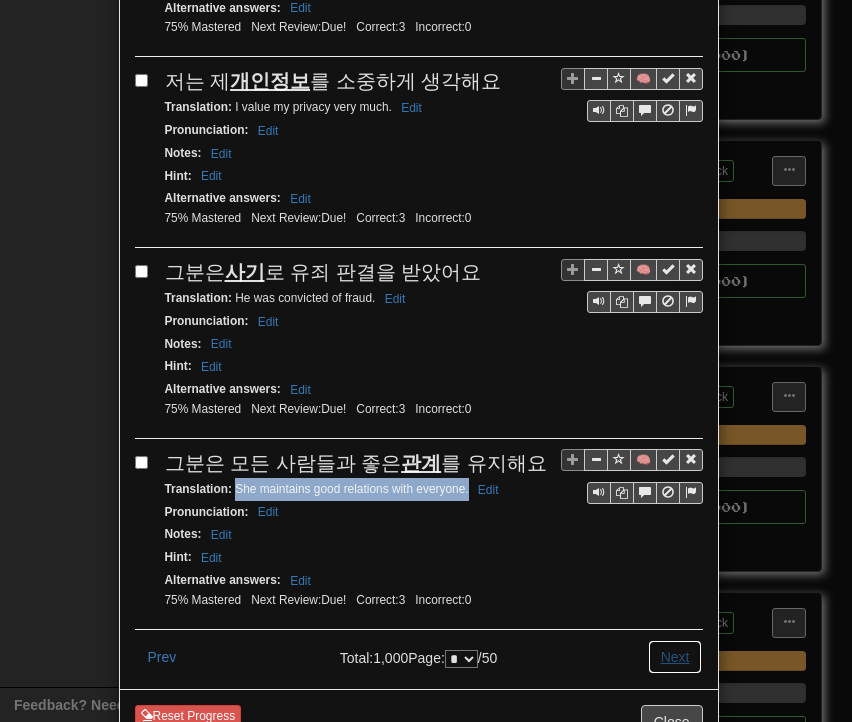 click on "Next" at bounding box center [675, 657] 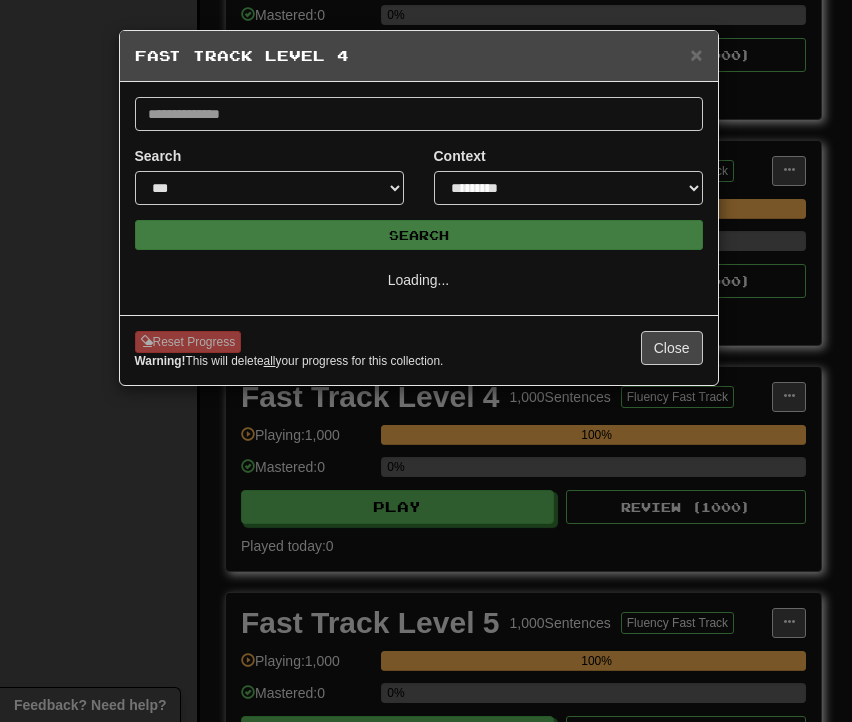 scroll, scrollTop: 0, scrollLeft: 0, axis: both 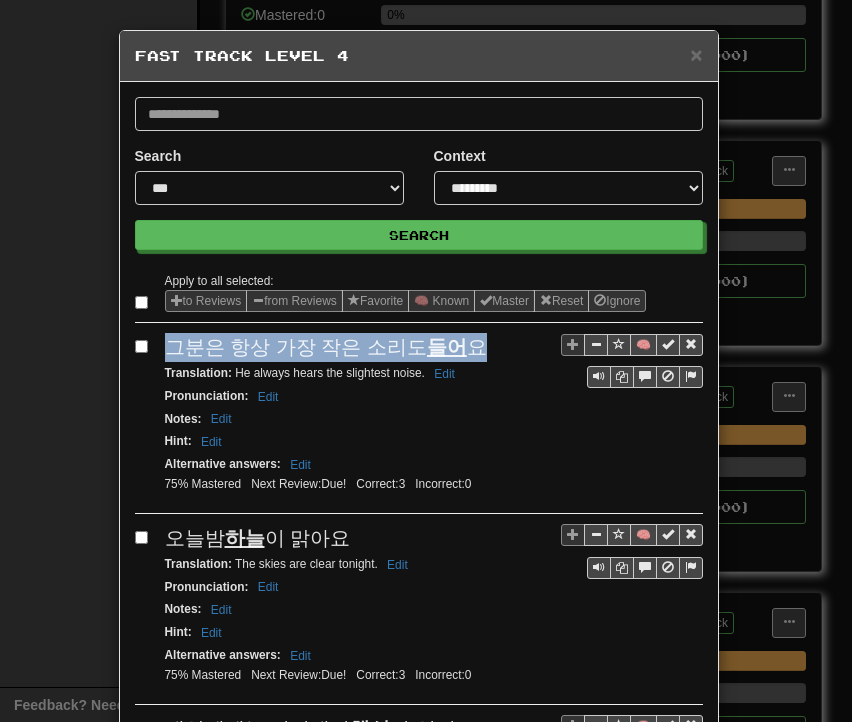 drag, startPoint x: 159, startPoint y: 349, endPoint x: 473, endPoint y: 345, distance: 314.02548 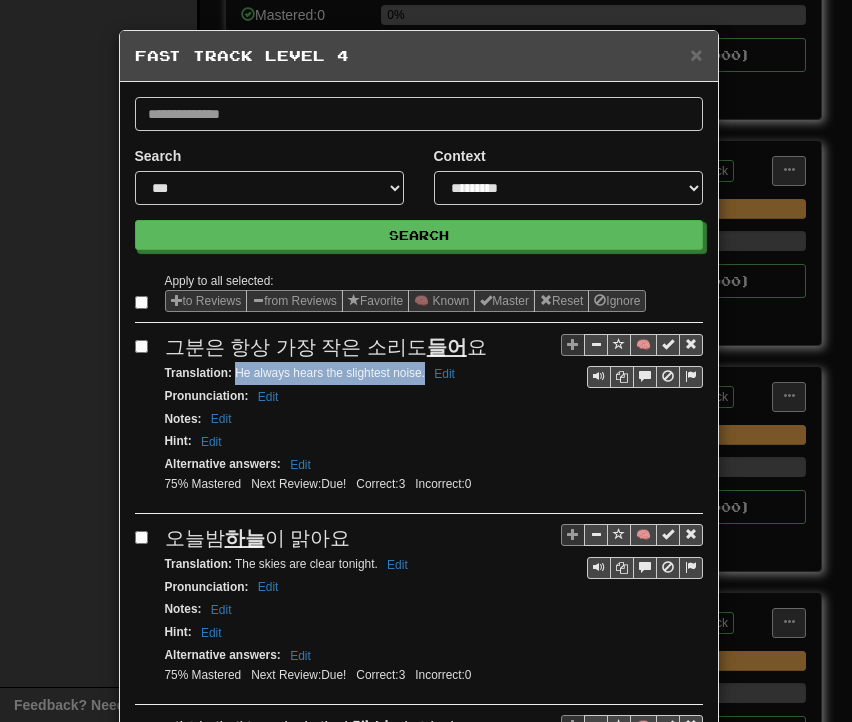 drag, startPoint x: 227, startPoint y: 368, endPoint x: 416, endPoint y: 379, distance: 189.31984 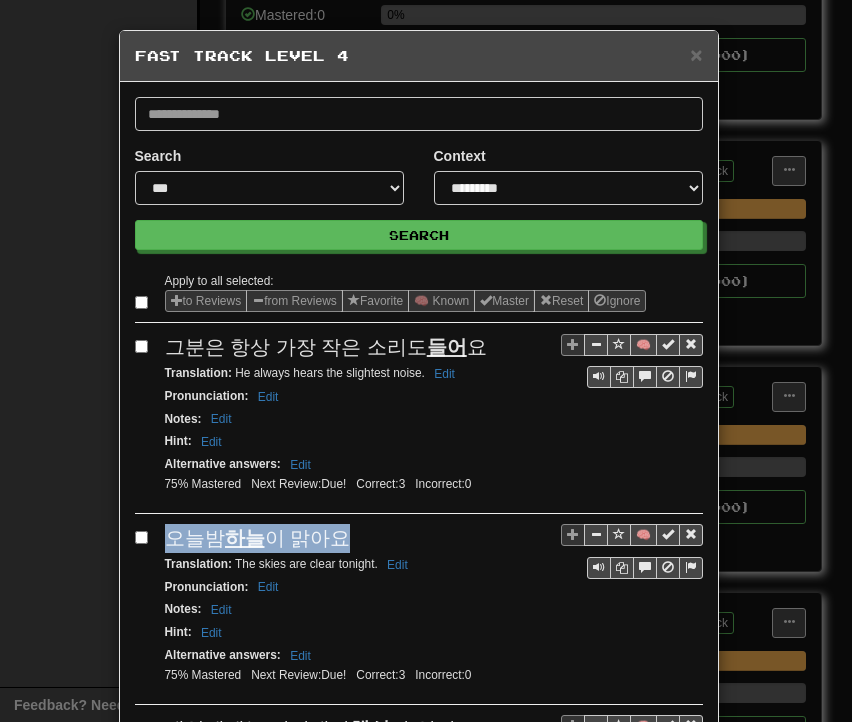 drag, startPoint x: 152, startPoint y: 525, endPoint x: 344, endPoint y: 526, distance: 192.00261 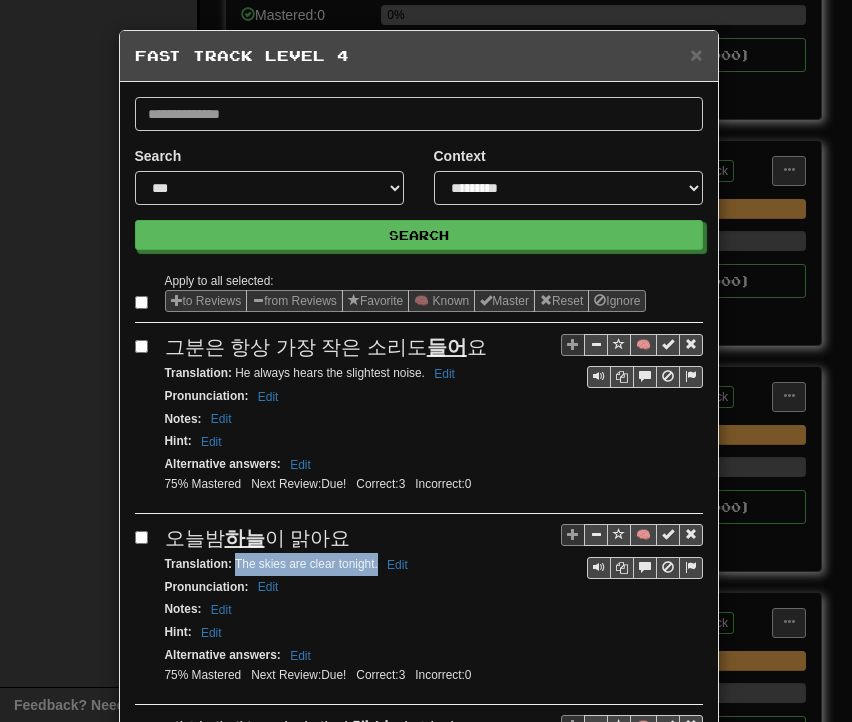 drag, startPoint x: 226, startPoint y: 560, endPoint x: 369, endPoint y: 557, distance: 143.03146 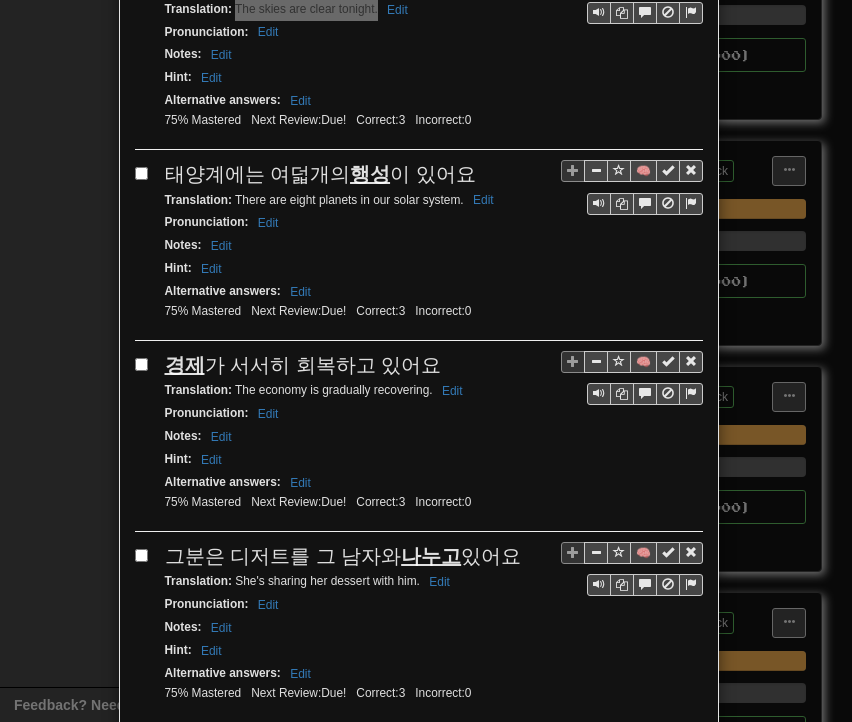 scroll, scrollTop: 600, scrollLeft: 0, axis: vertical 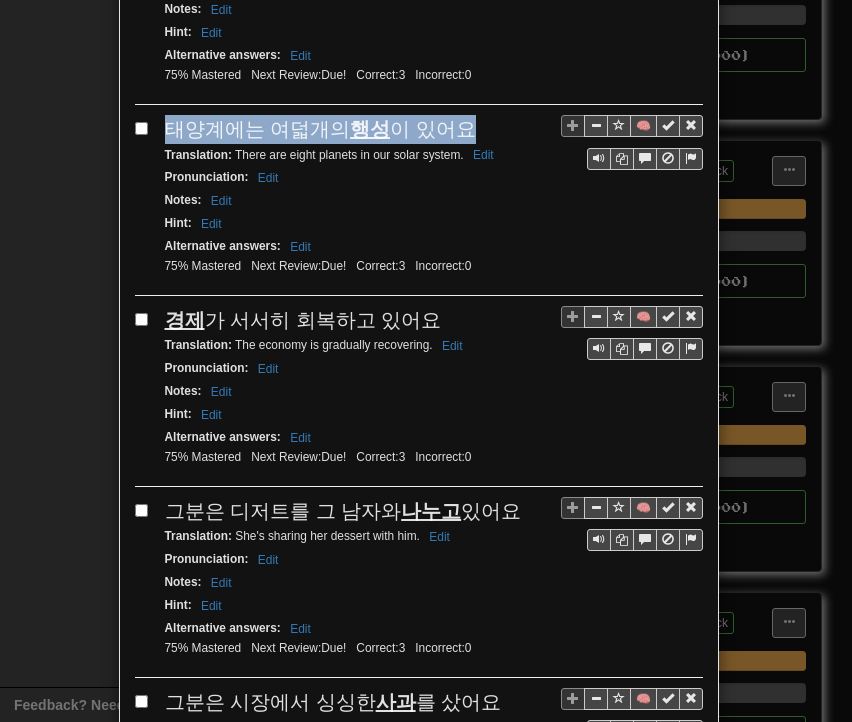 drag, startPoint x: 156, startPoint y: 121, endPoint x: 456, endPoint y: 122, distance: 300.00168 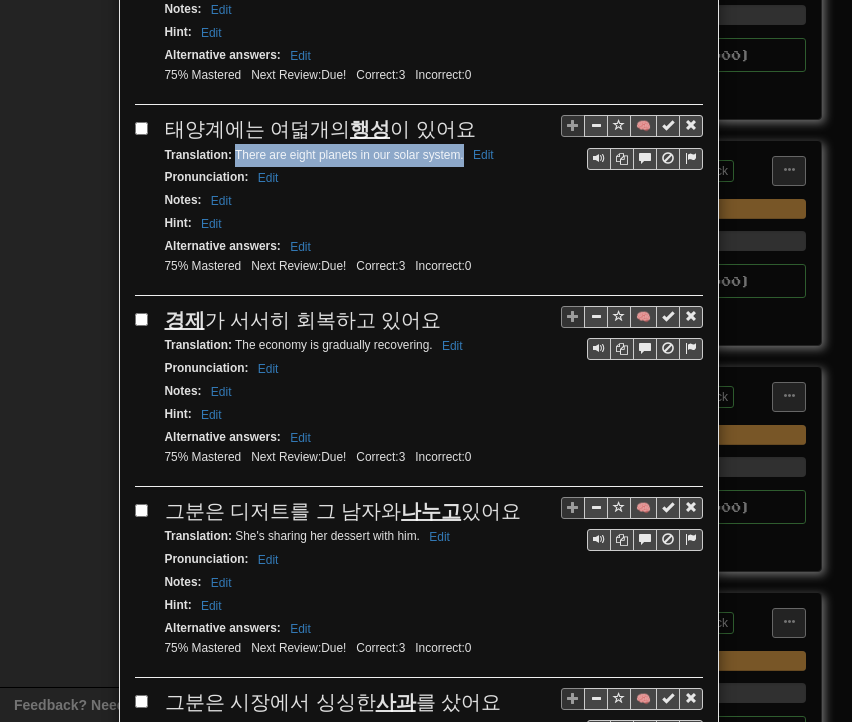 drag, startPoint x: 227, startPoint y: 143, endPoint x: 456, endPoint y: 153, distance: 229.21823 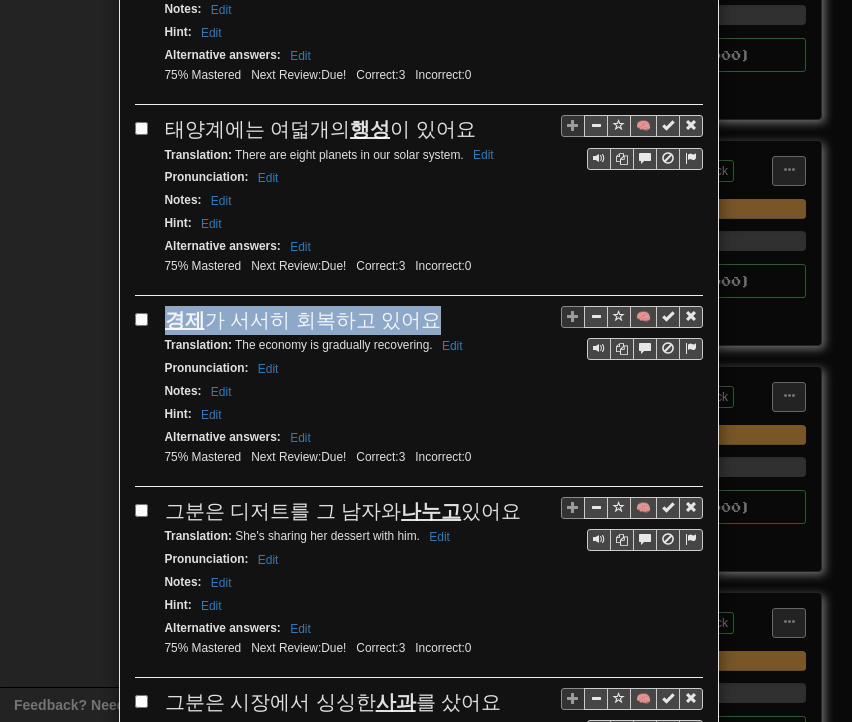 drag, startPoint x: 159, startPoint y: 303, endPoint x: 415, endPoint y: 317, distance: 256.38254 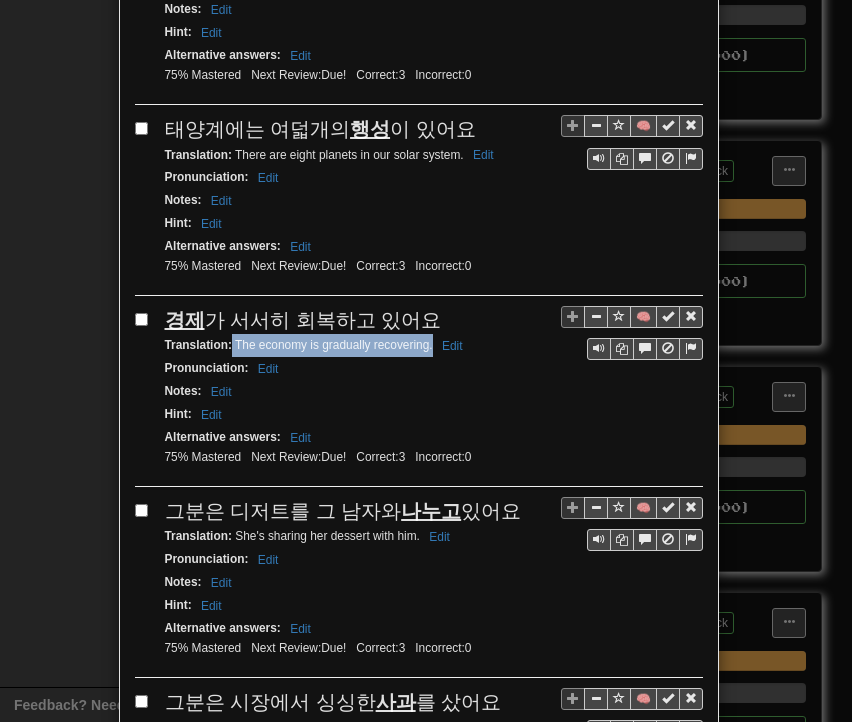 drag, startPoint x: 224, startPoint y: 334, endPoint x: 425, endPoint y: 329, distance: 201.06218 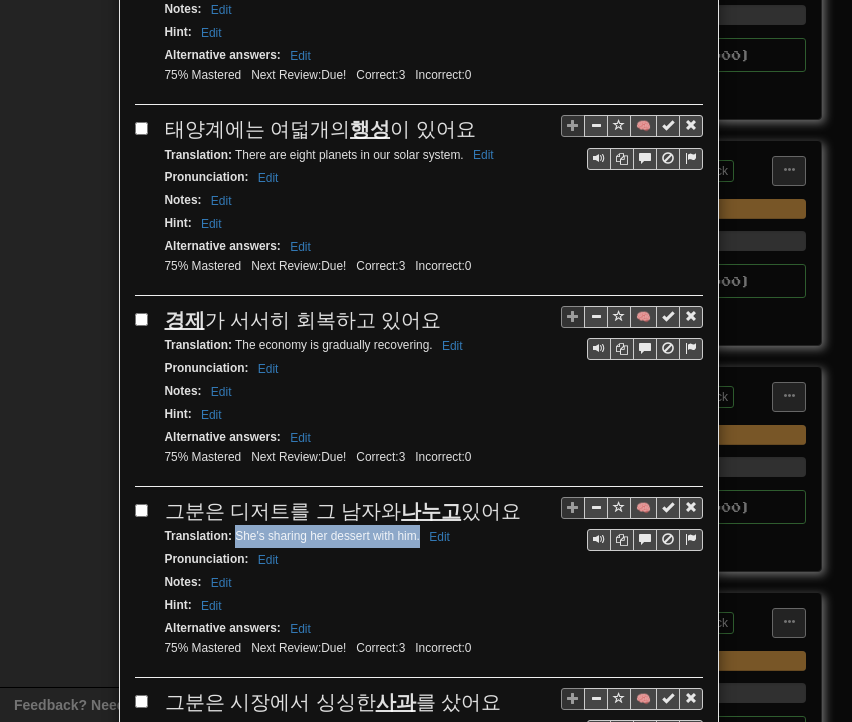 drag, startPoint x: 228, startPoint y: 519, endPoint x: 412, endPoint y: 527, distance: 184.17383 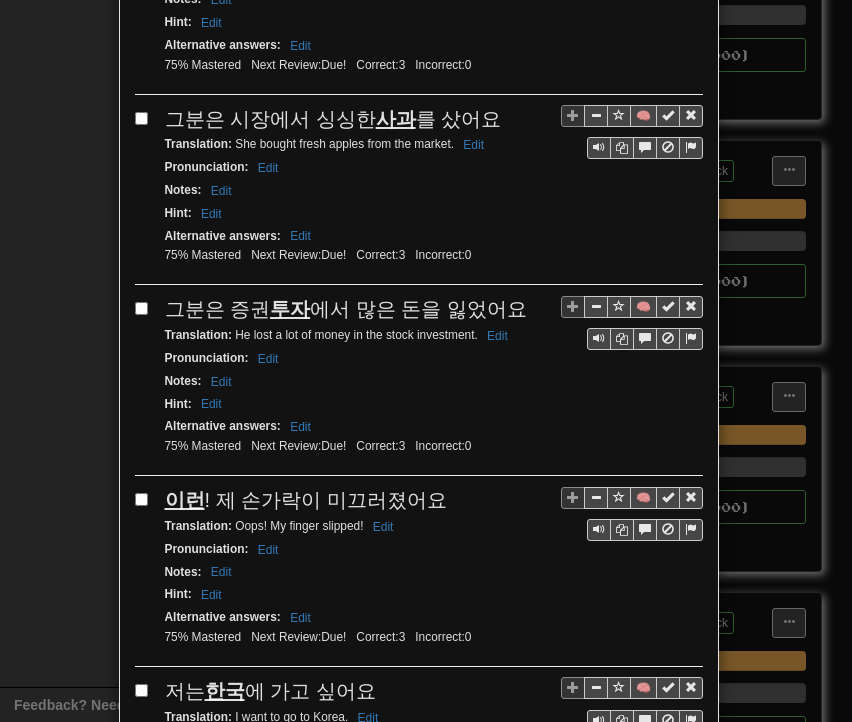 scroll, scrollTop: 1200, scrollLeft: 0, axis: vertical 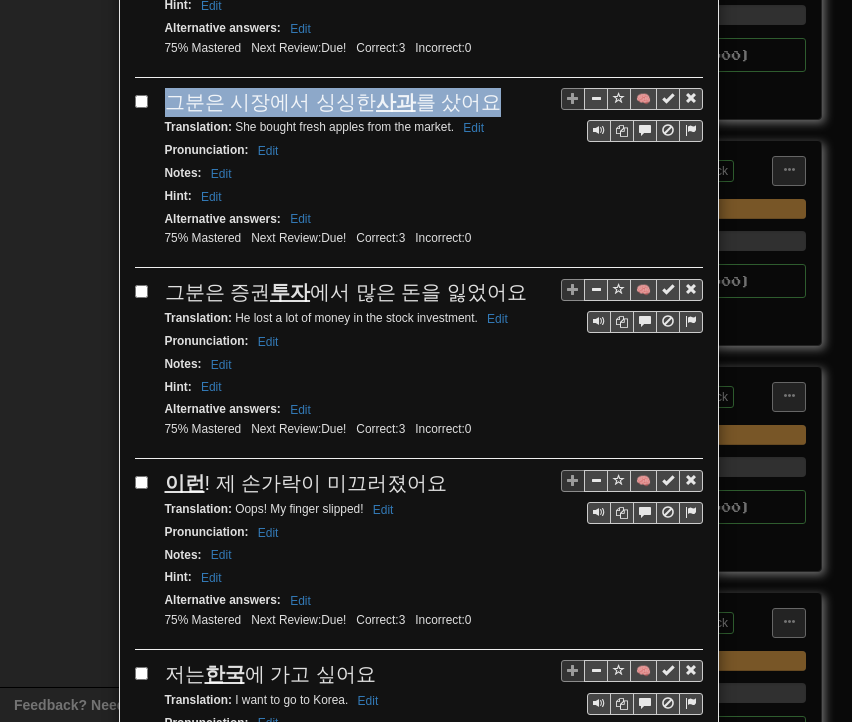 drag, startPoint x: 157, startPoint y: 77, endPoint x: 480, endPoint y: 80, distance: 323.01395 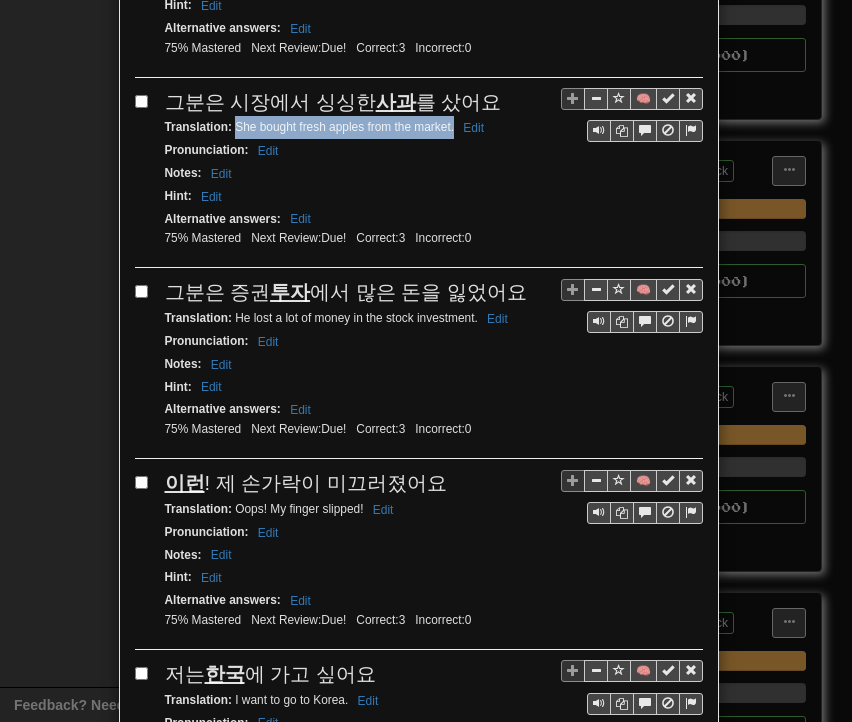 drag, startPoint x: 228, startPoint y: 102, endPoint x: 445, endPoint y: 109, distance: 217.11287 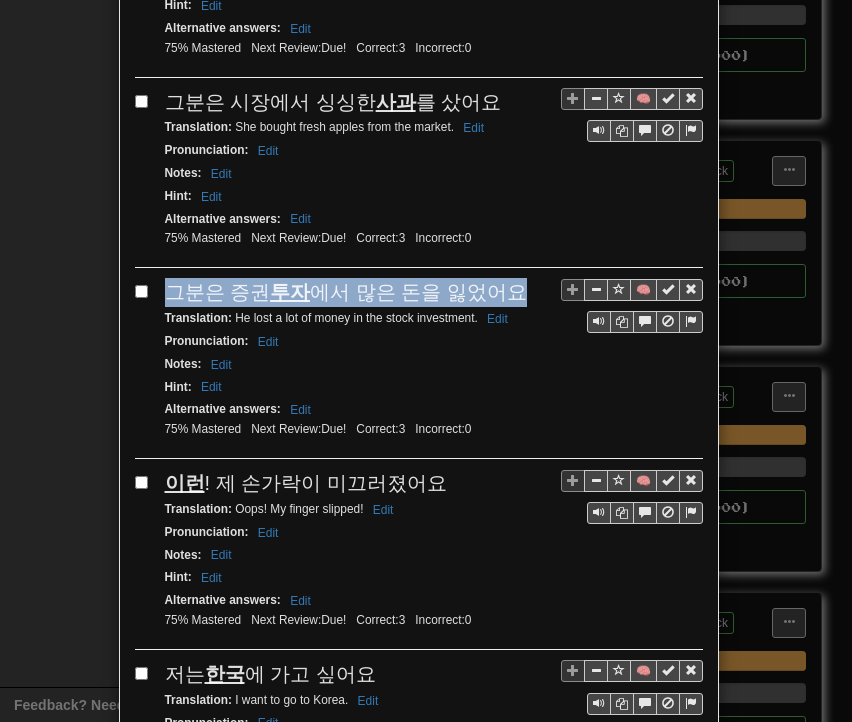 drag, startPoint x: 156, startPoint y: 268, endPoint x: 484, endPoint y: 265, distance: 328.01373 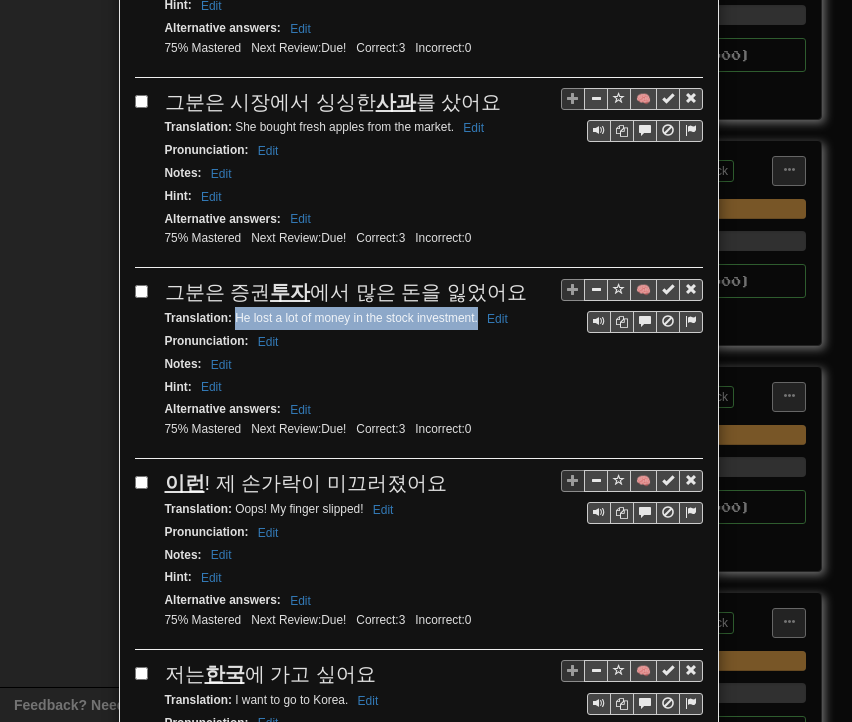 drag, startPoint x: 228, startPoint y: 293, endPoint x: 470, endPoint y: 297, distance: 242.03305 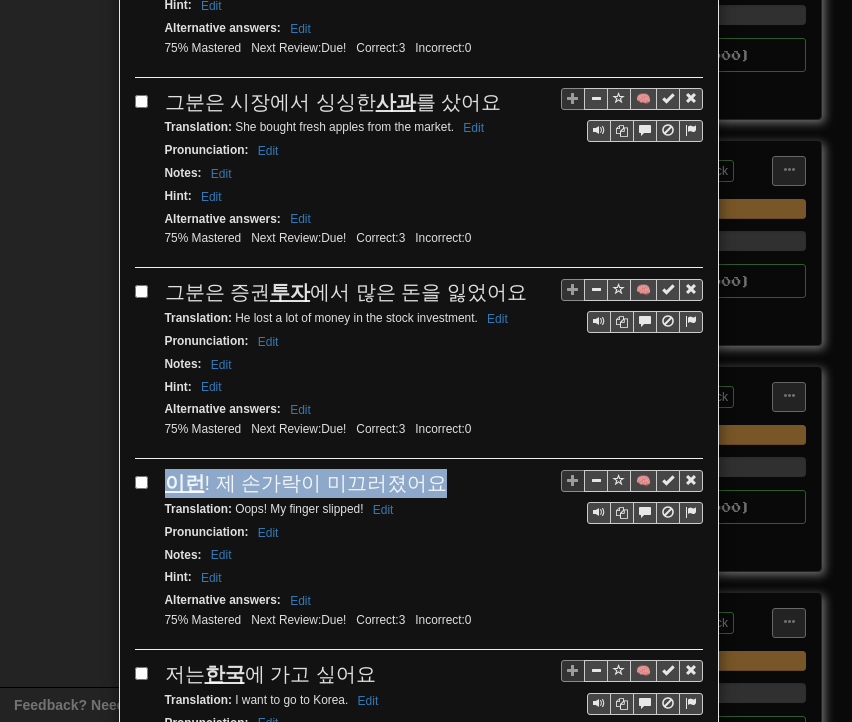 drag, startPoint x: 157, startPoint y: 453, endPoint x: 426, endPoint y: 452, distance: 269.00186 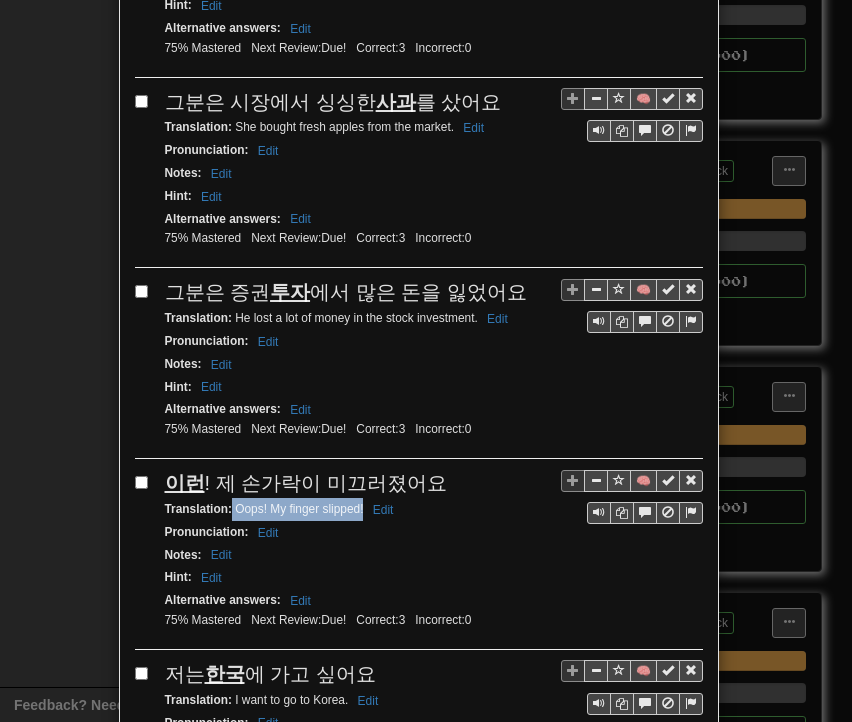 drag, startPoint x: 225, startPoint y: 479, endPoint x: 356, endPoint y: 479, distance: 131 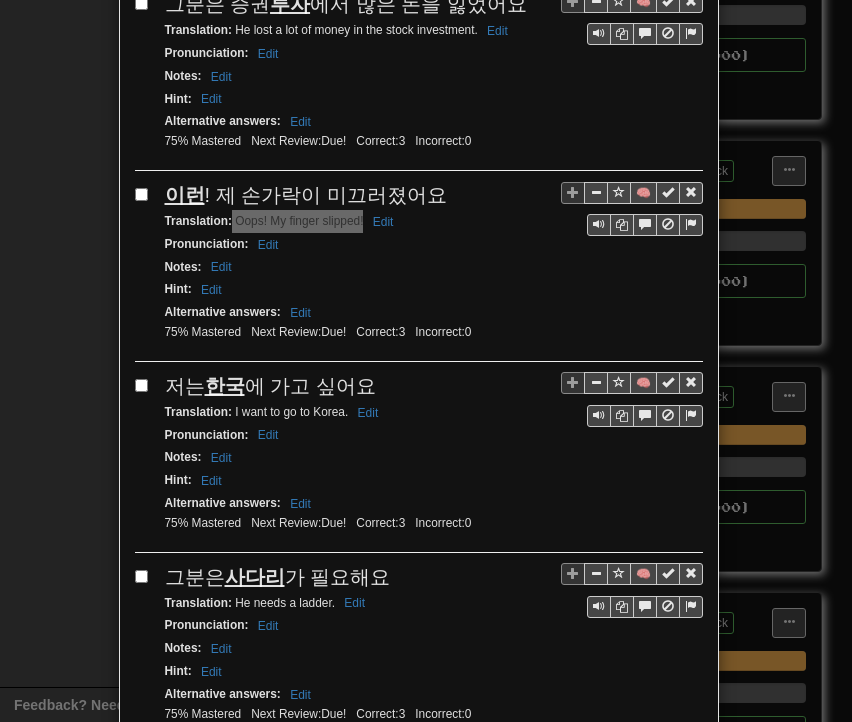 scroll, scrollTop: 1700, scrollLeft: 0, axis: vertical 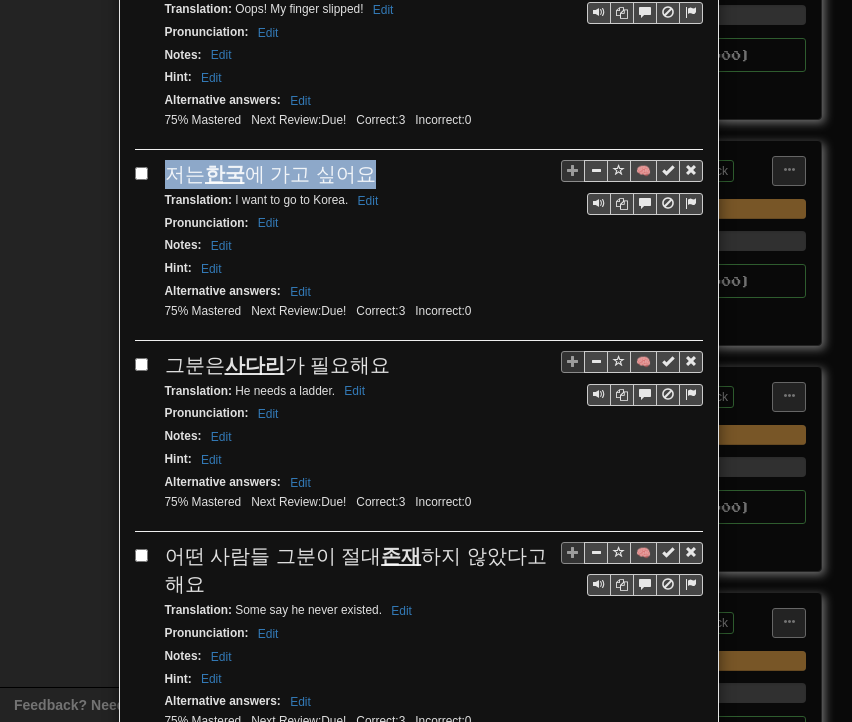 drag, startPoint x: 158, startPoint y: 141, endPoint x: 366, endPoint y: 129, distance: 208.34587 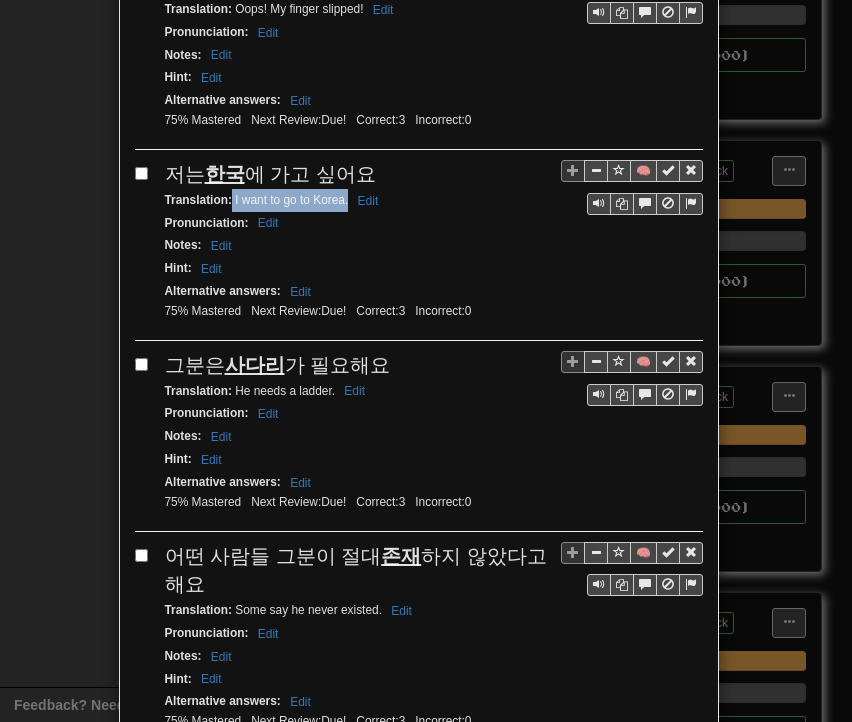 drag, startPoint x: 225, startPoint y: 165, endPoint x: 339, endPoint y: 172, distance: 114.21471 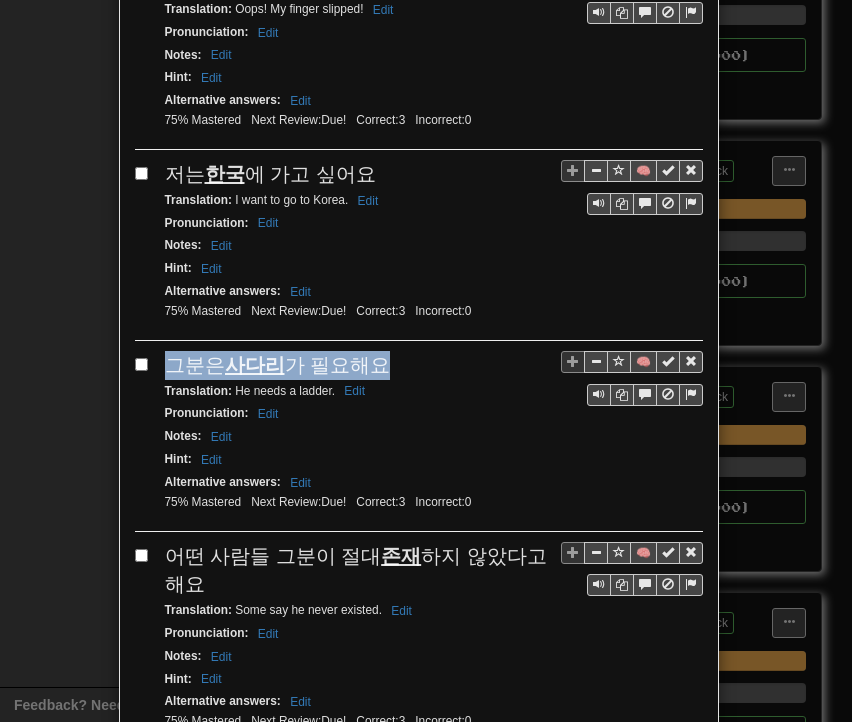 drag, startPoint x: 163, startPoint y: 323, endPoint x: 375, endPoint y: 324, distance: 212.00237 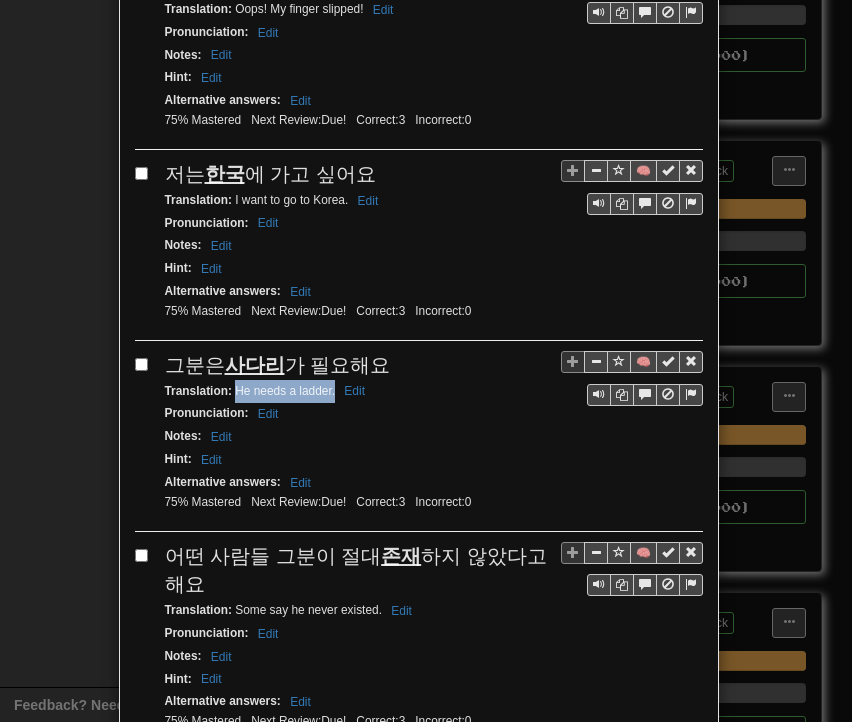 drag, startPoint x: 227, startPoint y: 352, endPoint x: 328, endPoint y: 354, distance: 101.0198 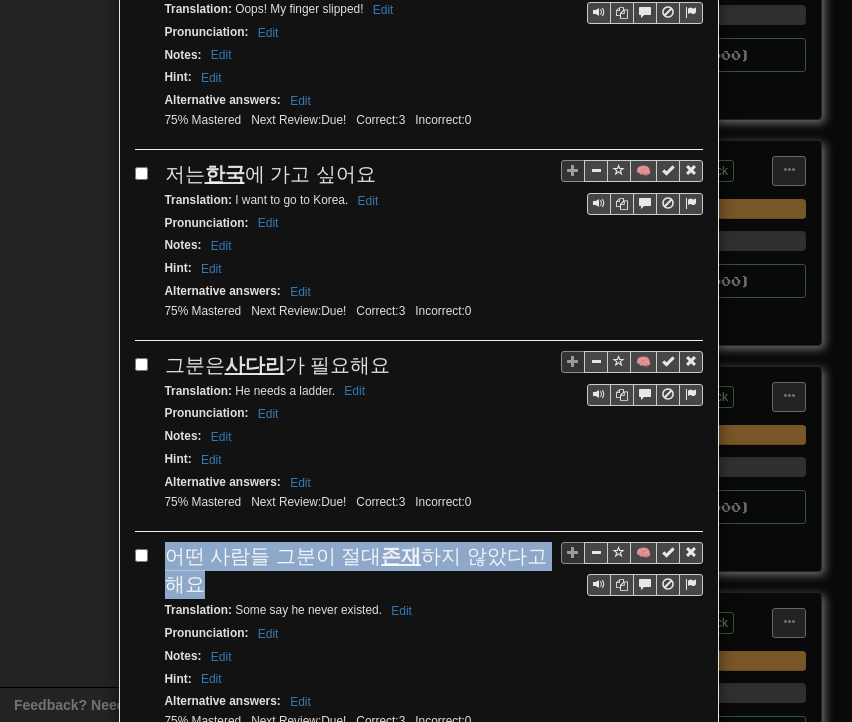 drag, startPoint x: 161, startPoint y: 518, endPoint x: 182, endPoint y: 537, distance: 28.319605 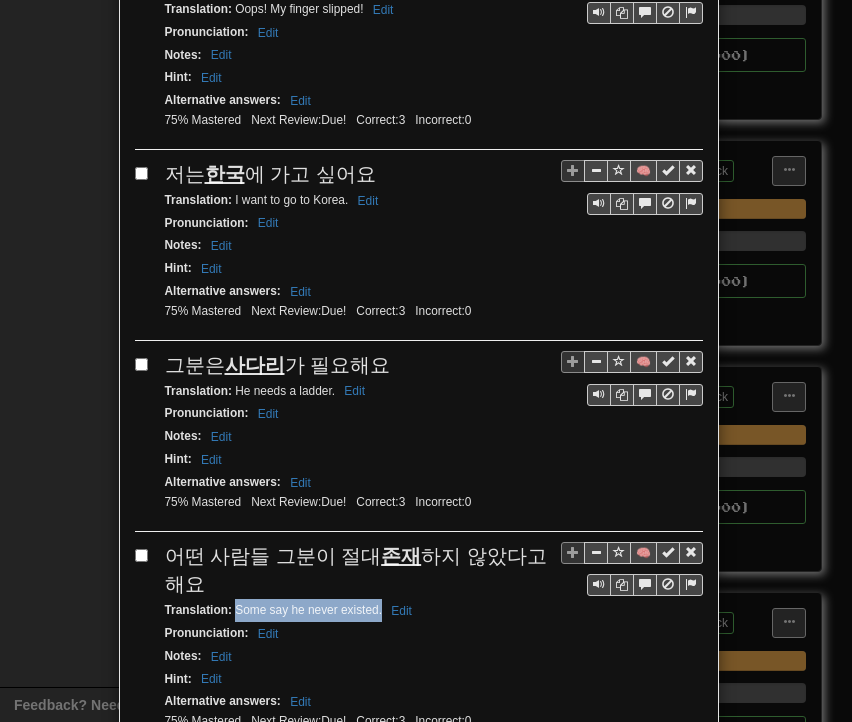 drag, startPoint x: 226, startPoint y: 568, endPoint x: 373, endPoint y: 566, distance: 147.01361 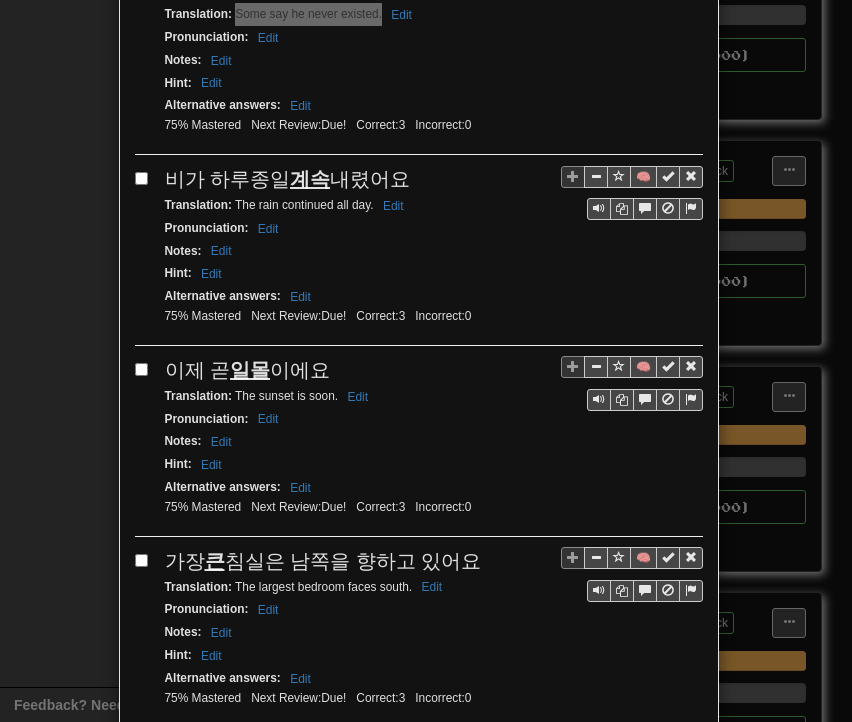 scroll, scrollTop: 2300, scrollLeft: 0, axis: vertical 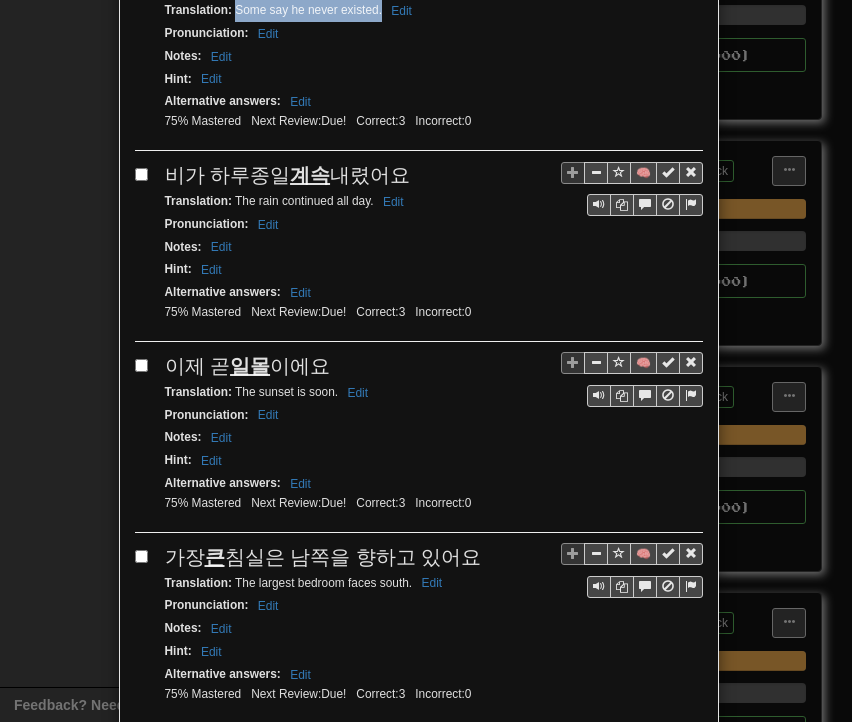 drag, startPoint x: 156, startPoint y: 125, endPoint x: 405, endPoint y: 131, distance: 249.07228 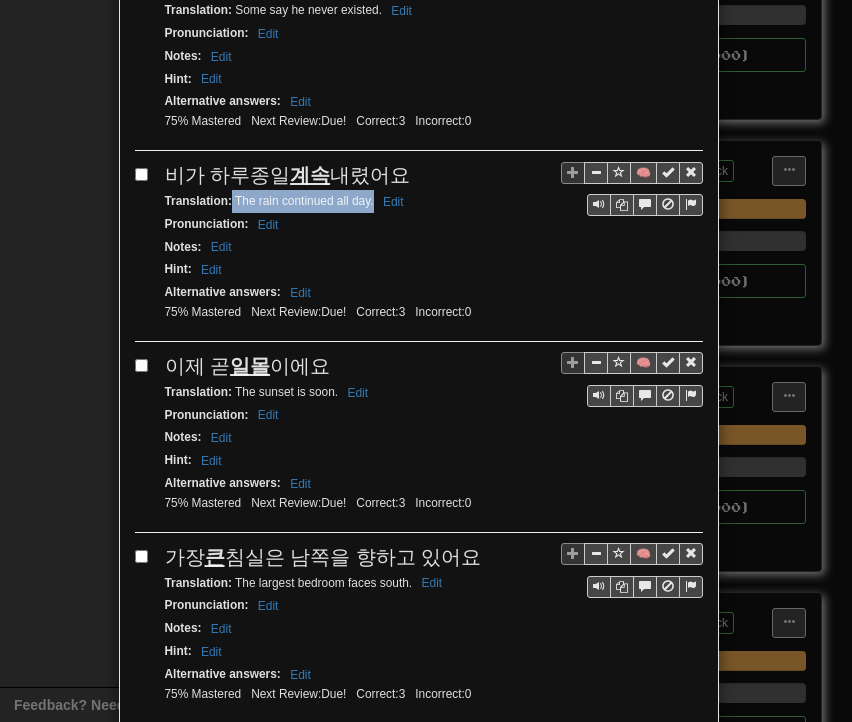 drag, startPoint x: 225, startPoint y: 159, endPoint x: 365, endPoint y: 162, distance: 140.03214 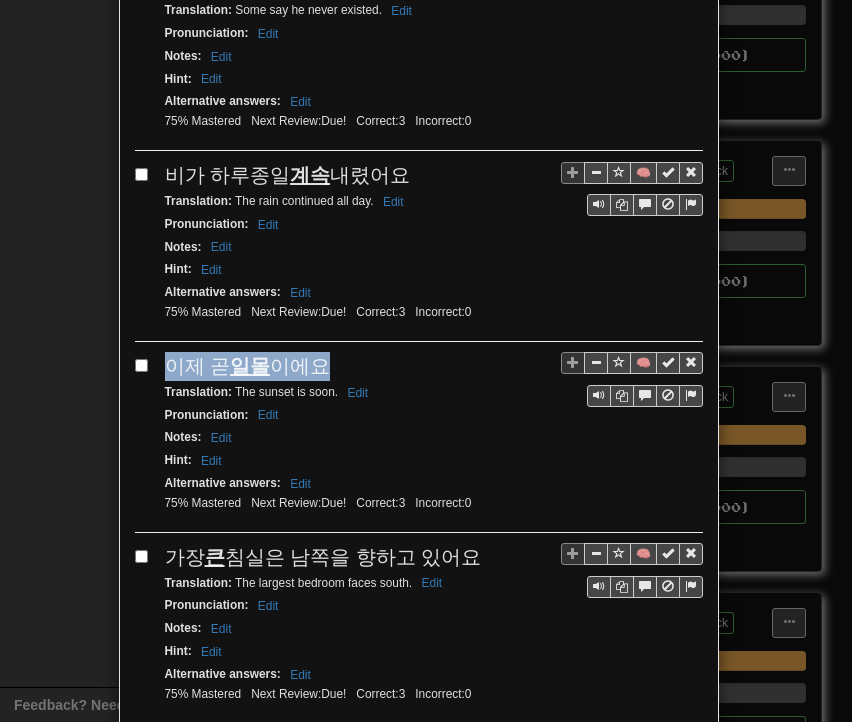 drag, startPoint x: 161, startPoint y: 321, endPoint x: 315, endPoint y: 309, distance: 154.46683 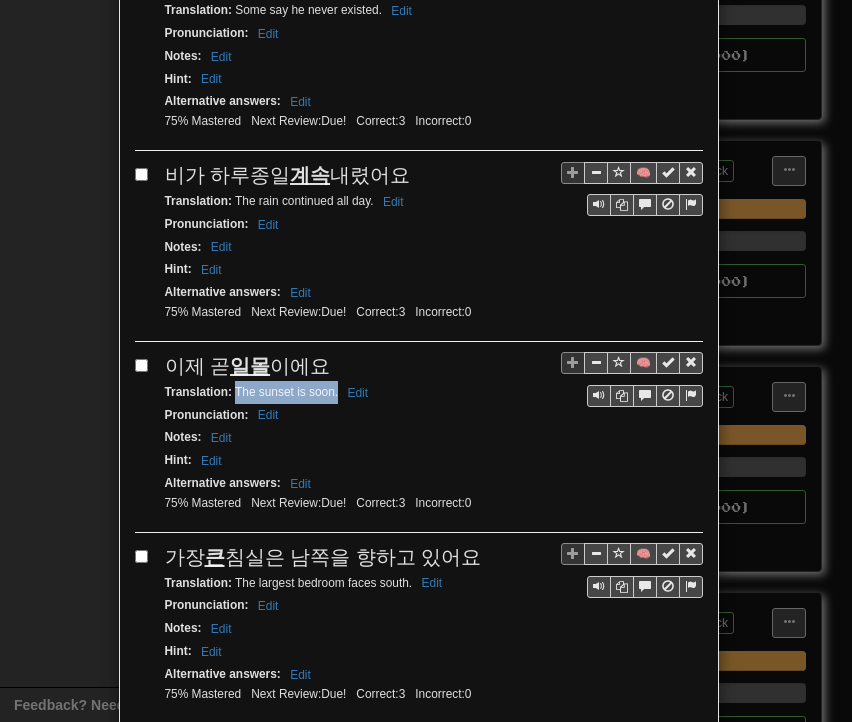 drag, startPoint x: 228, startPoint y: 343, endPoint x: 329, endPoint y: 350, distance: 101.24229 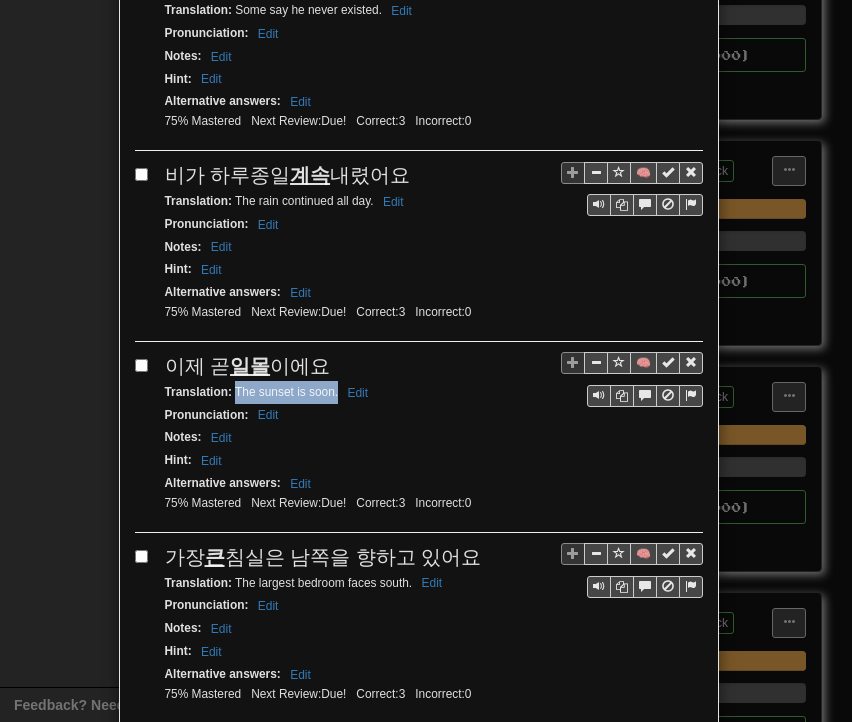 drag, startPoint x: 158, startPoint y: 497, endPoint x: 468, endPoint y: 500, distance: 310.01453 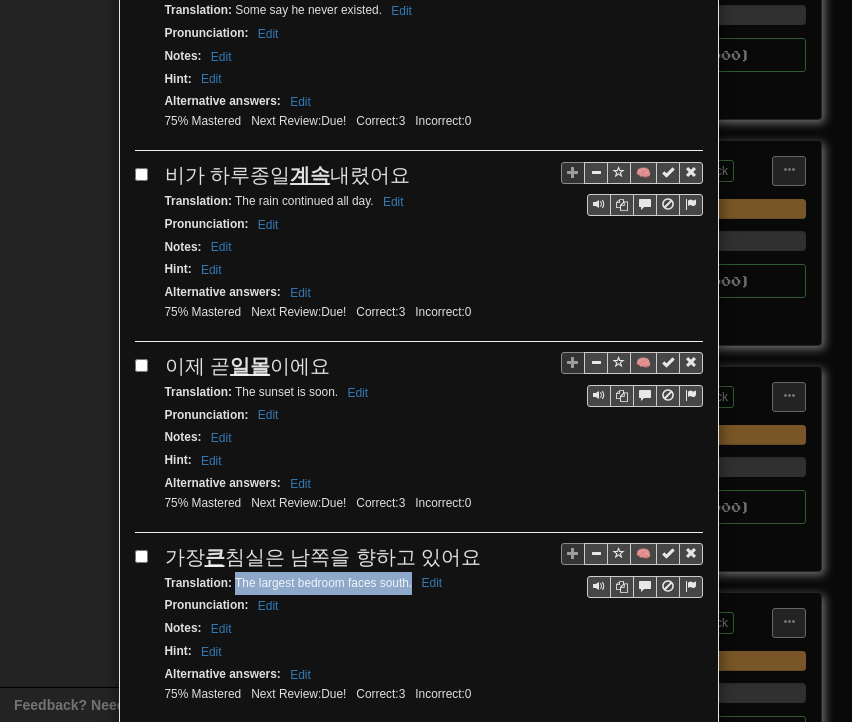 drag, startPoint x: 228, startPoint y: 530, endPoint x: 404, endPoint y: 531, distance: 176.00284 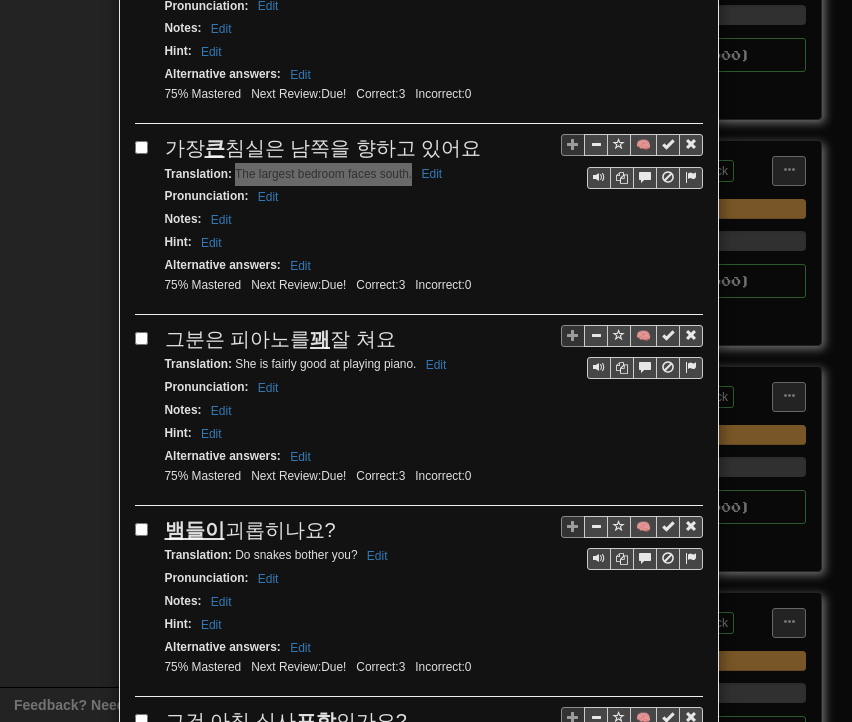 scroll, scrollTop: 2800, scrollLeft: 0, axis: vertical 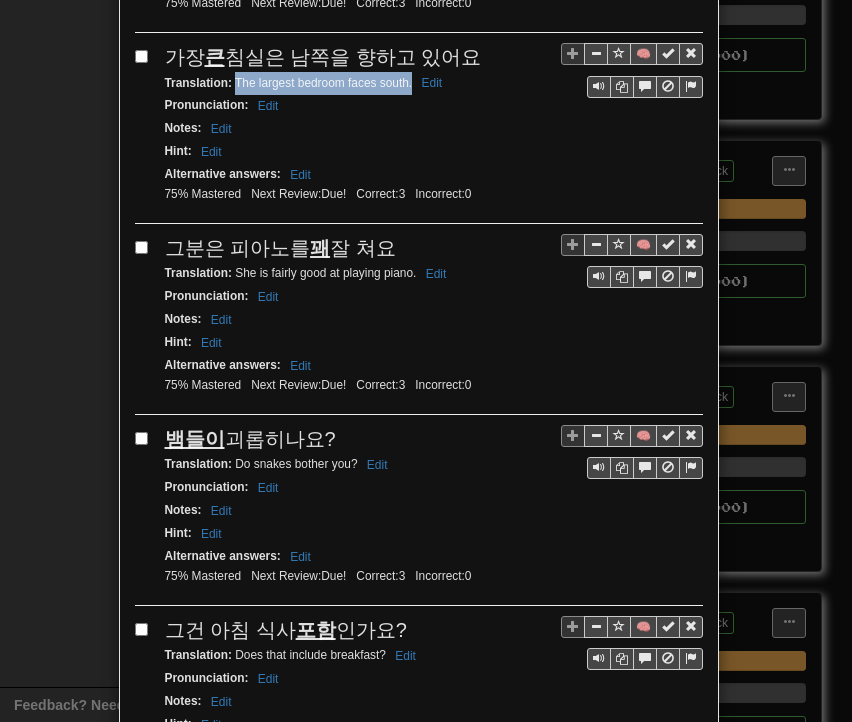 drag, startPoint x: 153, startPoint y: 189, endPoint x: 395, endPoint y: 188, distance: 242.00206 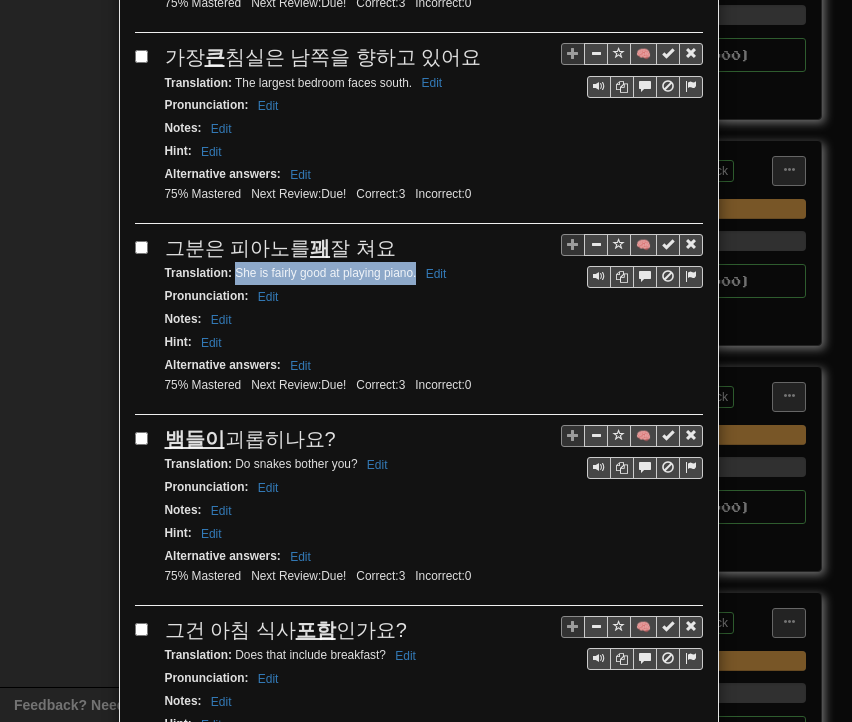 drag, startPoint x: 228, startPoint y: 219, endPoint x: 408, endPoint y: 217, distance: 180.01111 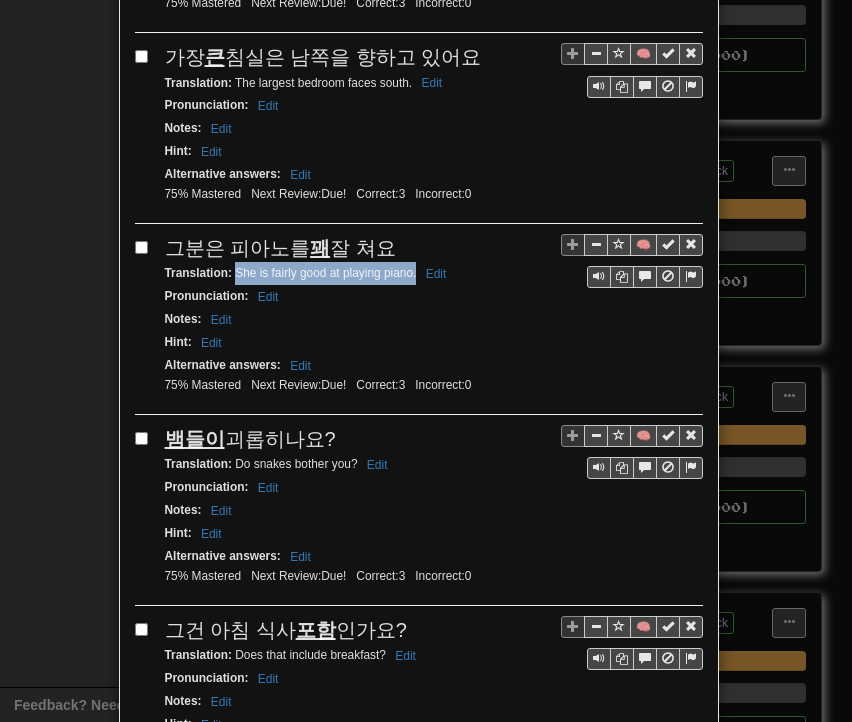 drag, startPoint x: 154, startPoint y: 376, endPoint x: 341, endPoint y: 377, distance: 187.00267 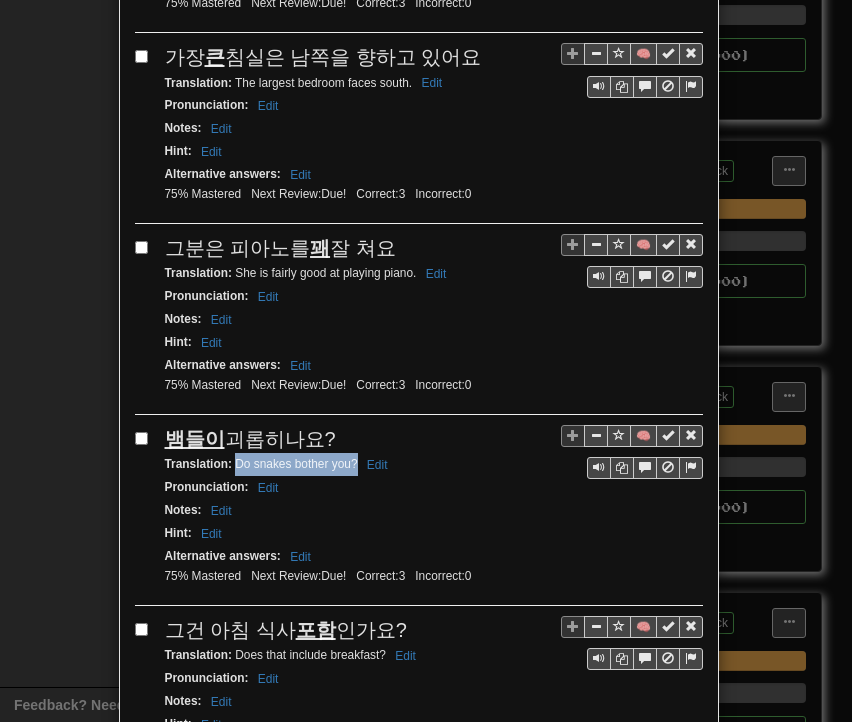 drag, startPoint x: 226, startPoint y: 405, endPoint x: 335, endPoint y: 410, distance: 109.11462 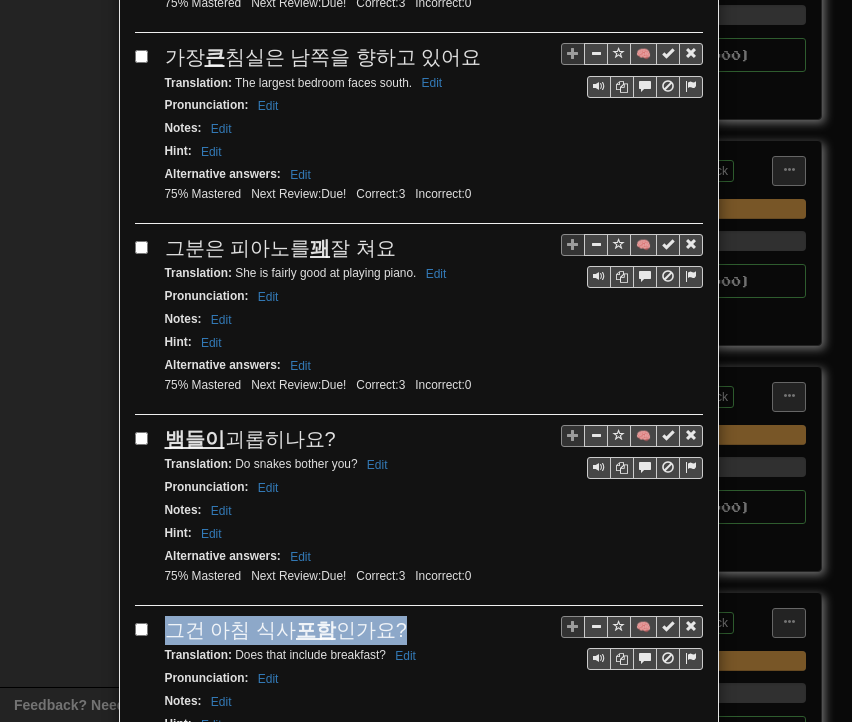 drag, startPoint x: 161, startPoint y: 570, endPoint x: 401, endPoint y: 558, distance: 240.29982 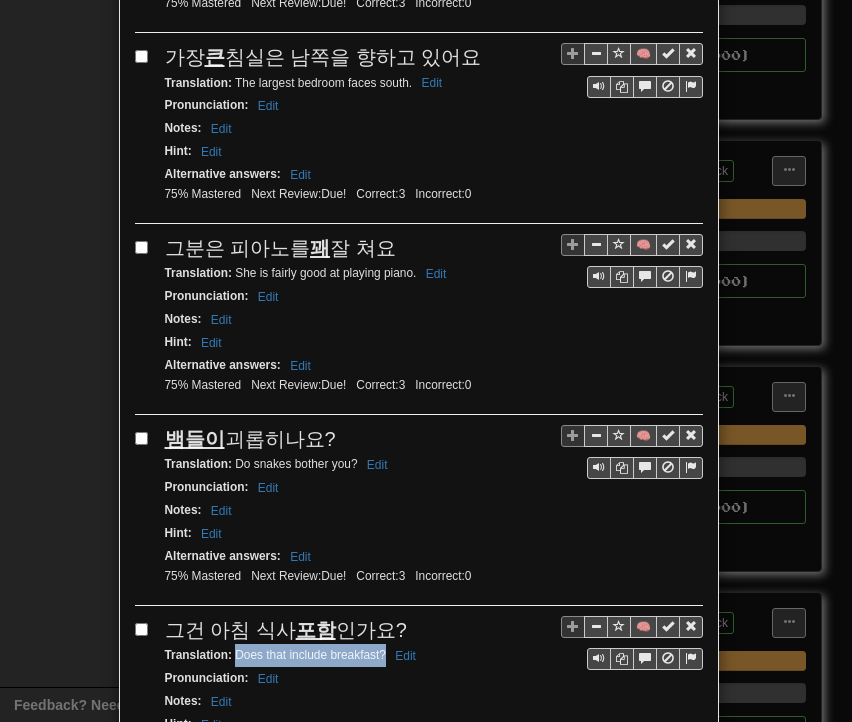 drag, startPoint x: 228, startPoint y: 593, endPoint x: 376, endPoint y: 590, distance: 148.0304 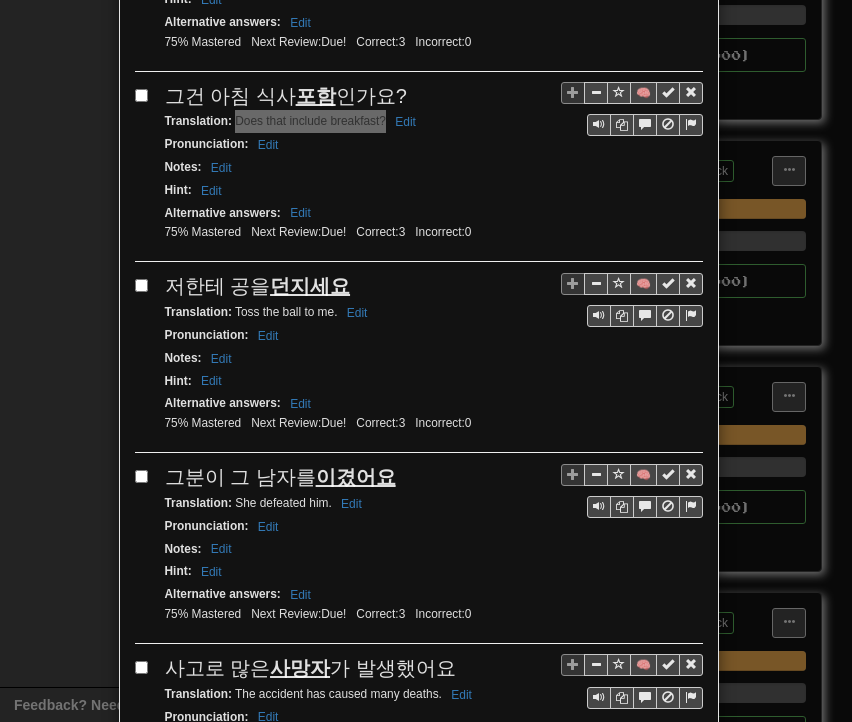 scroll, scrollTop: 3400, scrollLeft: 0, axis: vertical 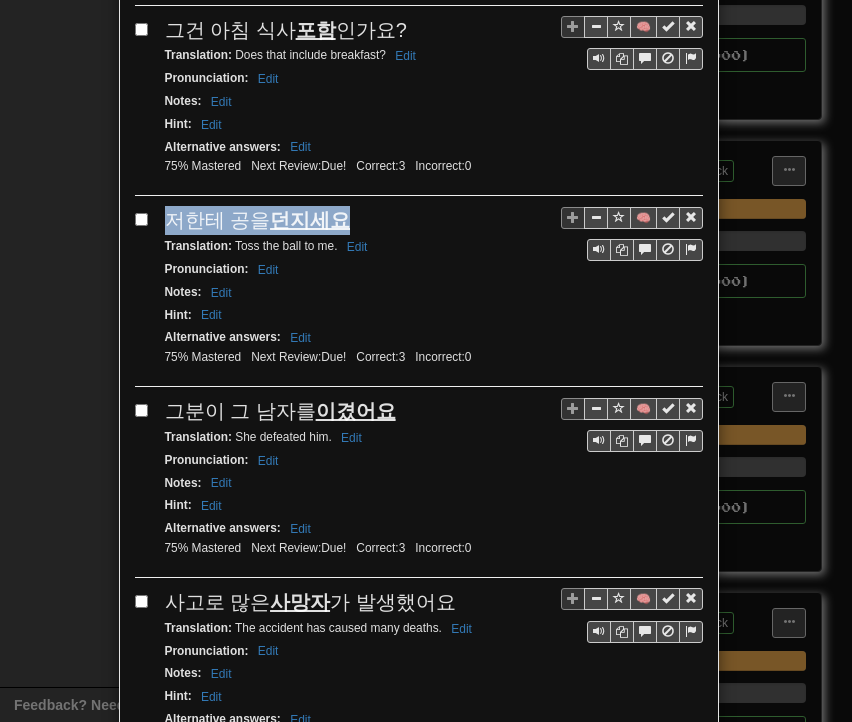 drag, startPoint x: 158, startPoint y: 154, endPoint x: 346, endPoint y: 149, distance: 188.06648 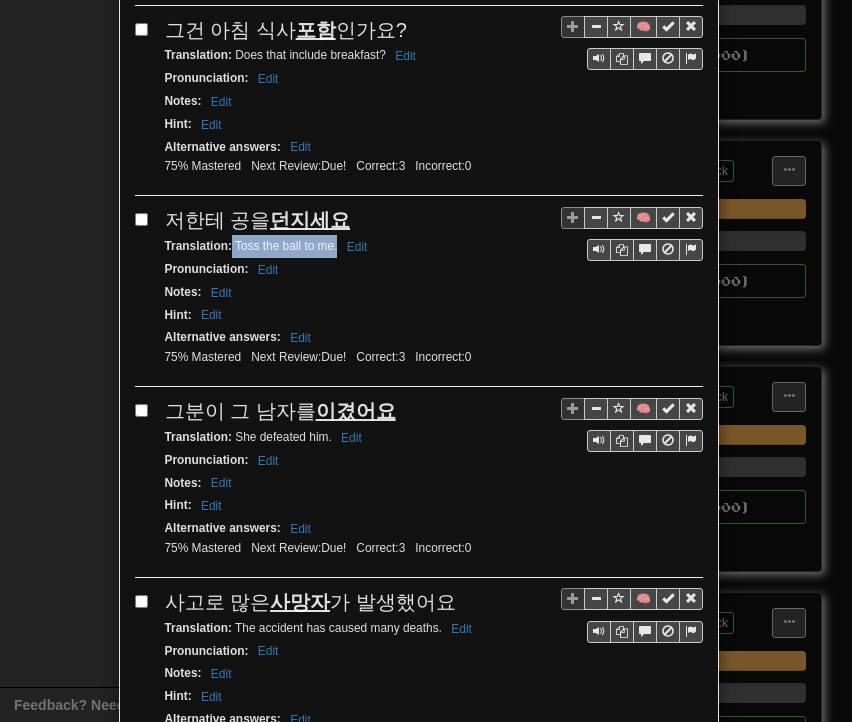 drag, startPoint x: 225, startPoint y: 181, endPoint x: 331, endPoint y: 185, distance: 106.07545 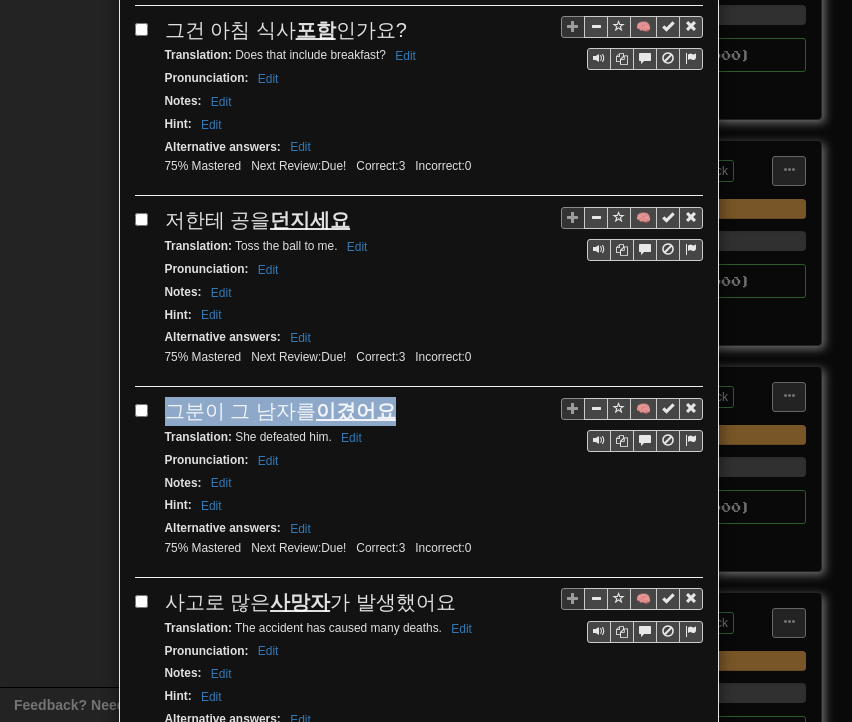 drag, startPoint x: 155, startPoint y: 337, endPoint x: 400, endPoint y: 334, distance: 245.01837 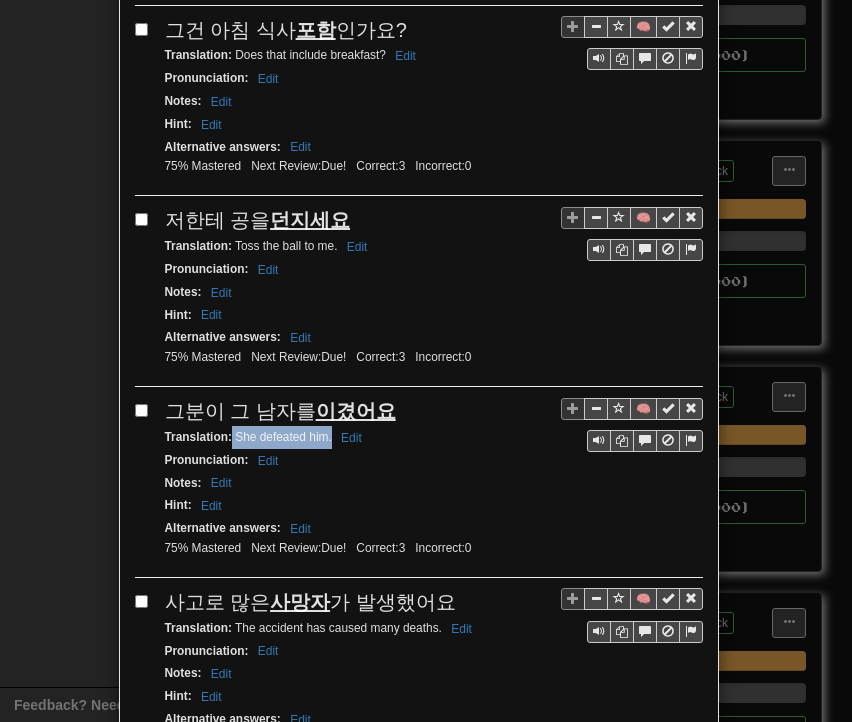 drag, startPoint x: 226, startPoint y: 365, endPoint x: 323, endPoint y: 369, distance: 97.082436 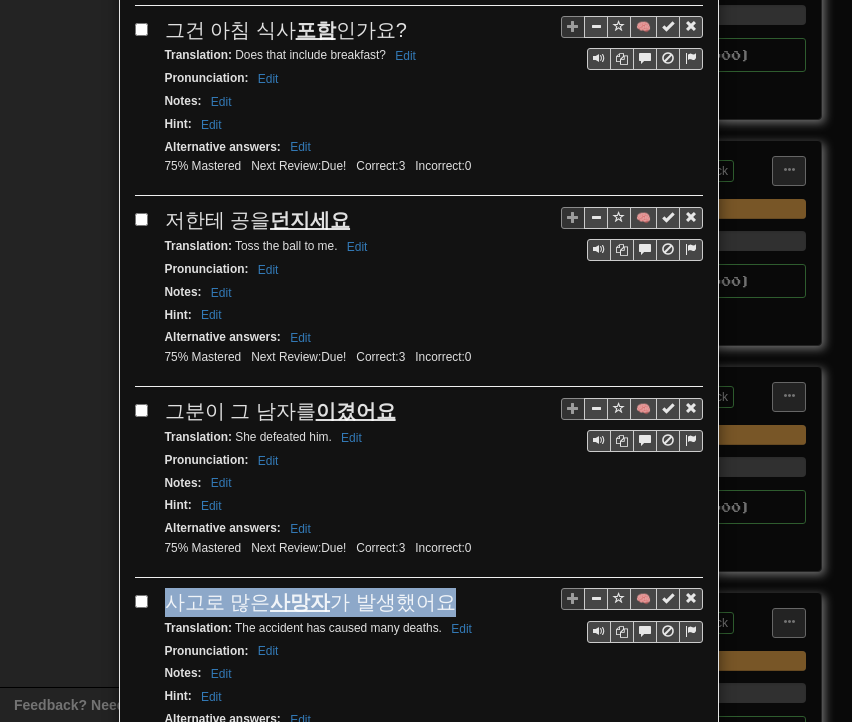 drag, startPoint x: 170, startPoint y: 523, endPoint x: 440, endPoint y: 521, distance: 270.00742 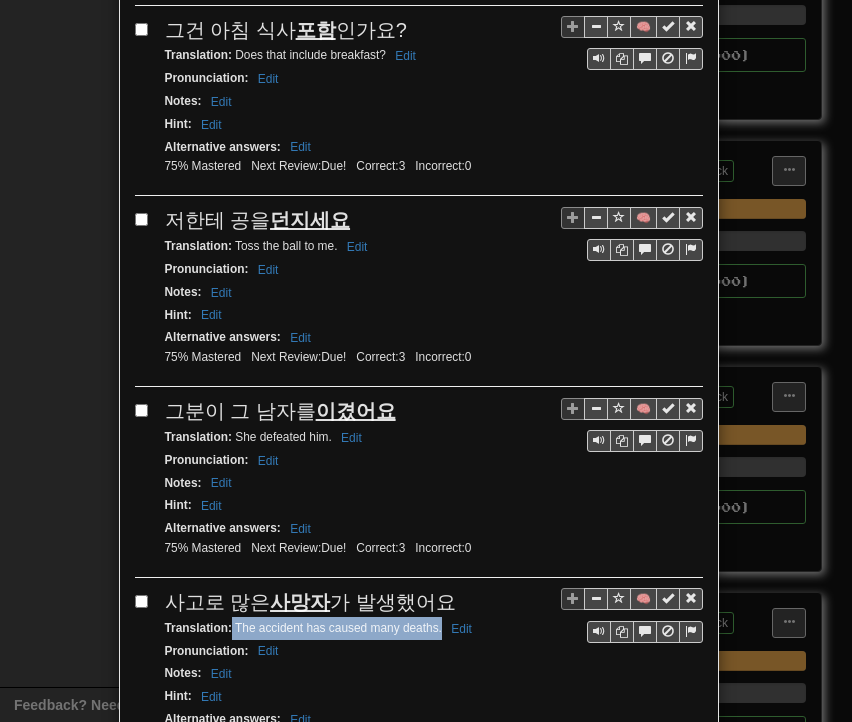 drag, startPoint x: 225, startPoint y: 551, endPoint x: 434, endPoint y: 557, distance: 209.0861 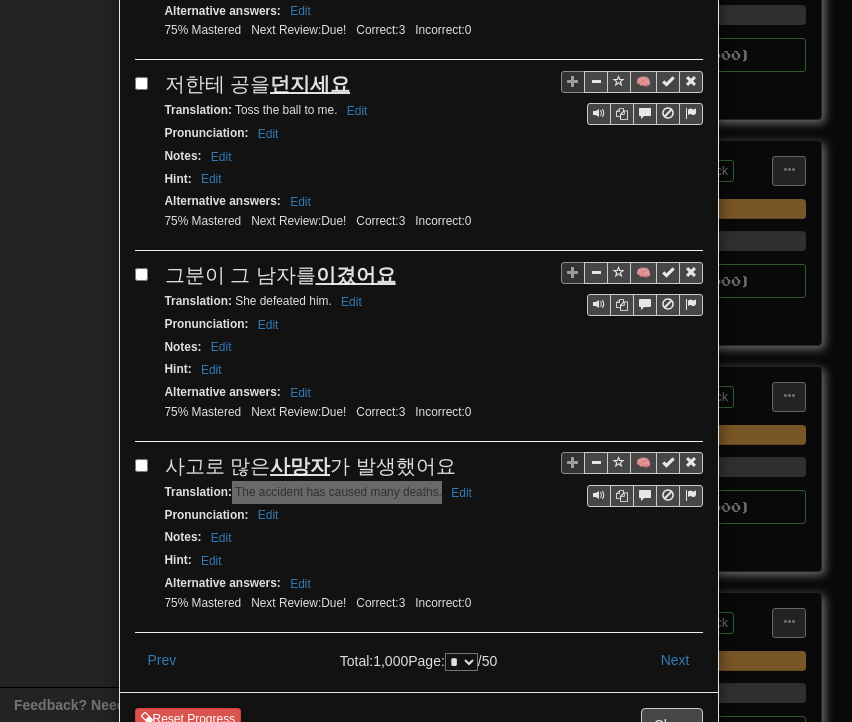 scroll, scrollTop: 3539, scrollLeft: 0, axis: vertical 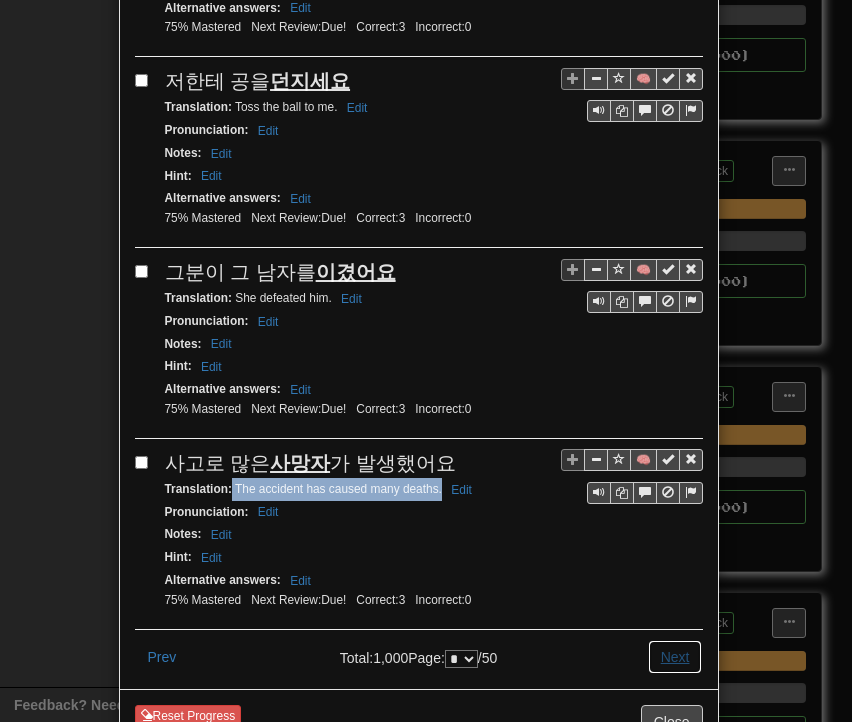click on "Next" at bounding box center (675, 657) 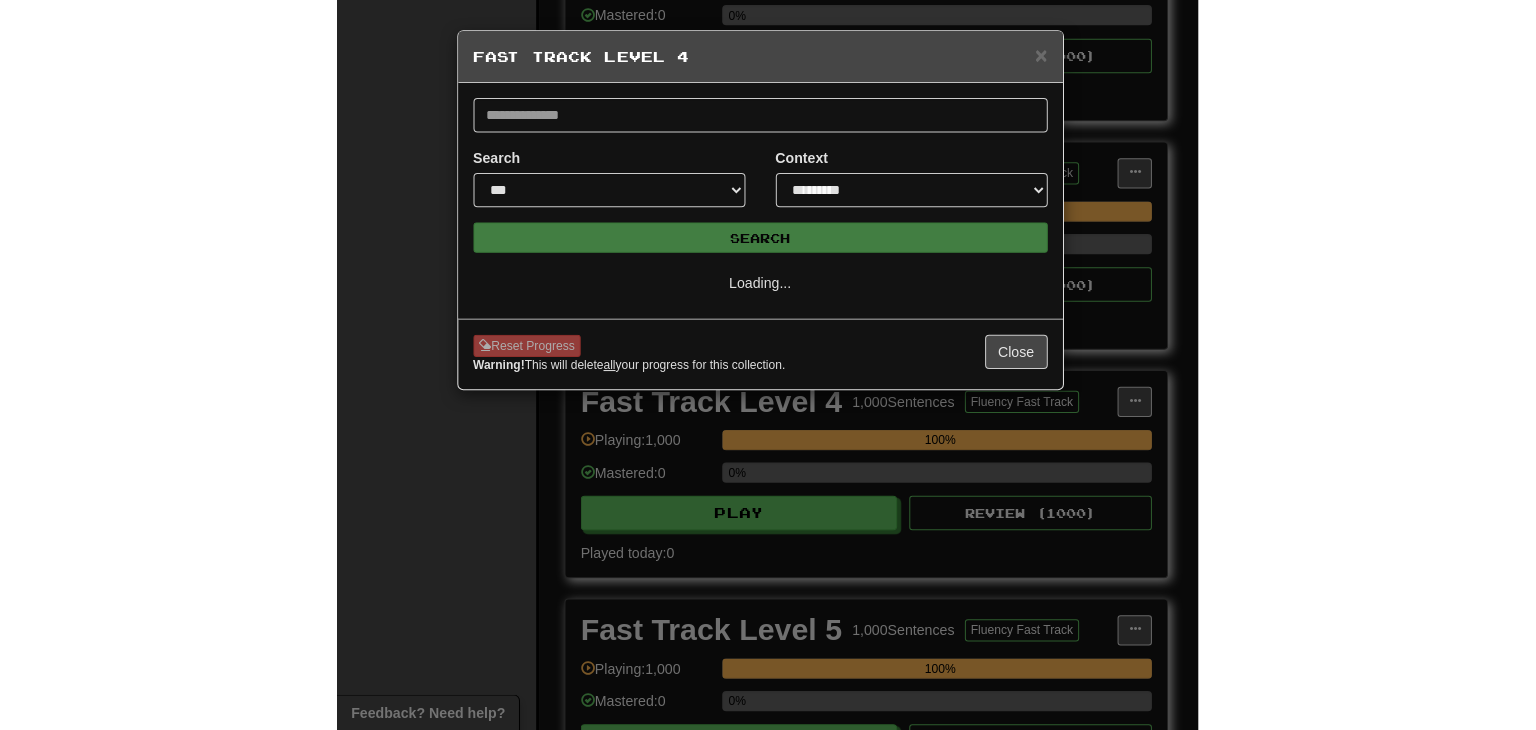 scroll, scrollTop: 0, scrollLeft: 0, axis: both 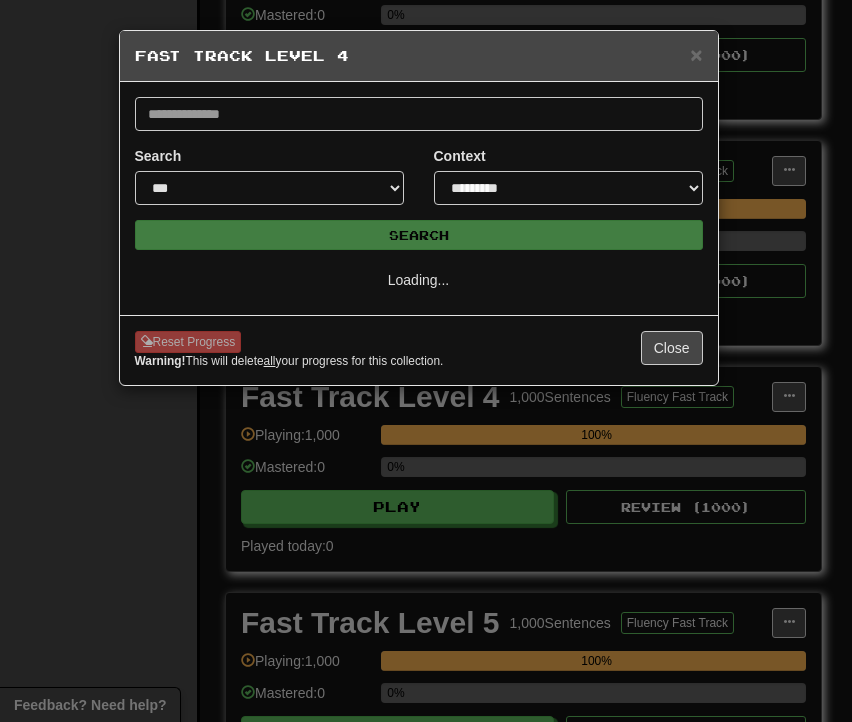 select on "*" 